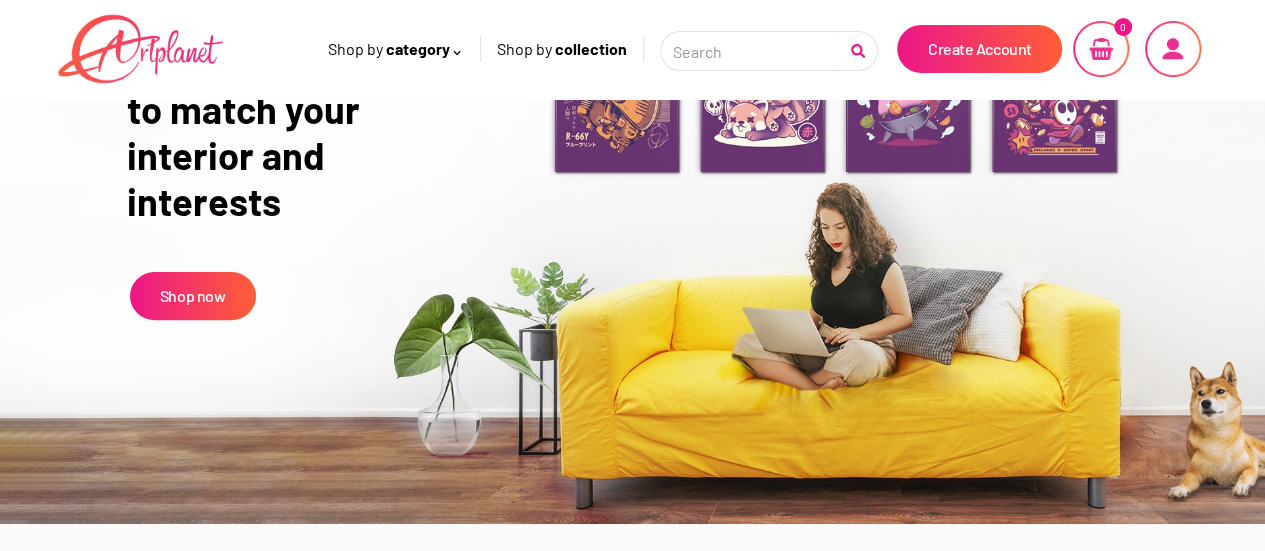 scroll, scrollTop: 0, scrollLeft: 0, axis: both 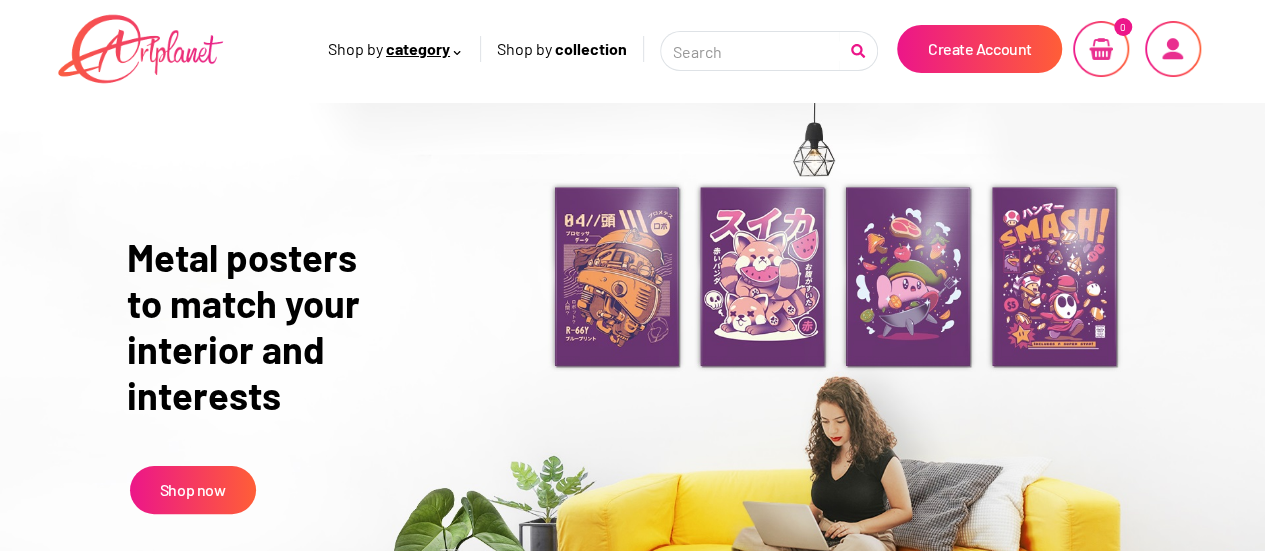 click on "category" at bounding box center (425, 48) 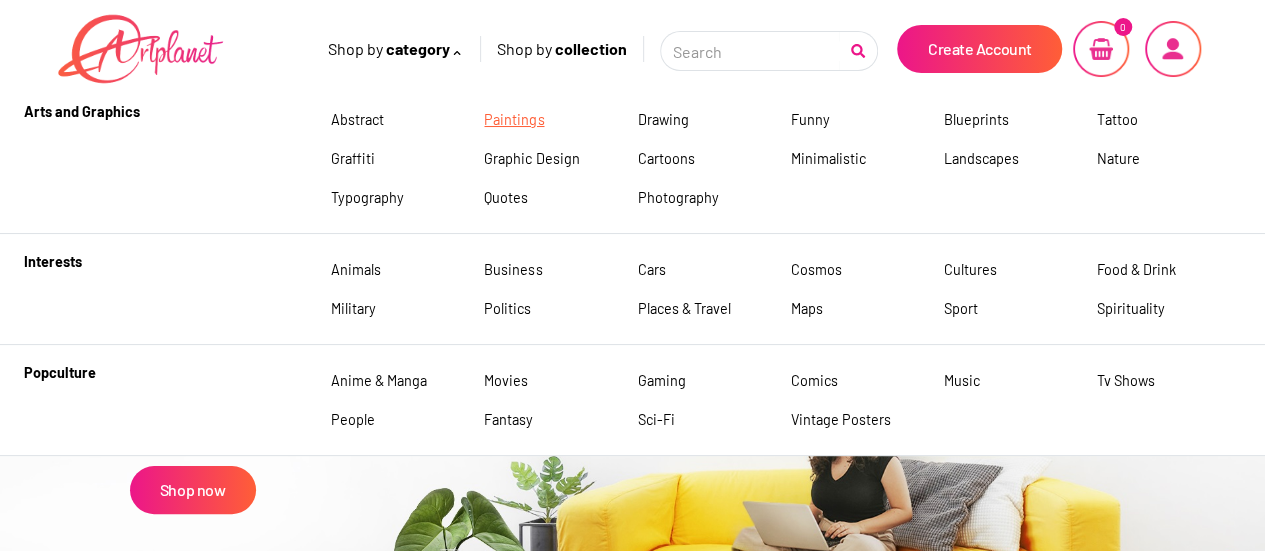 click on "Paintings" at bounding box center (514, 119) 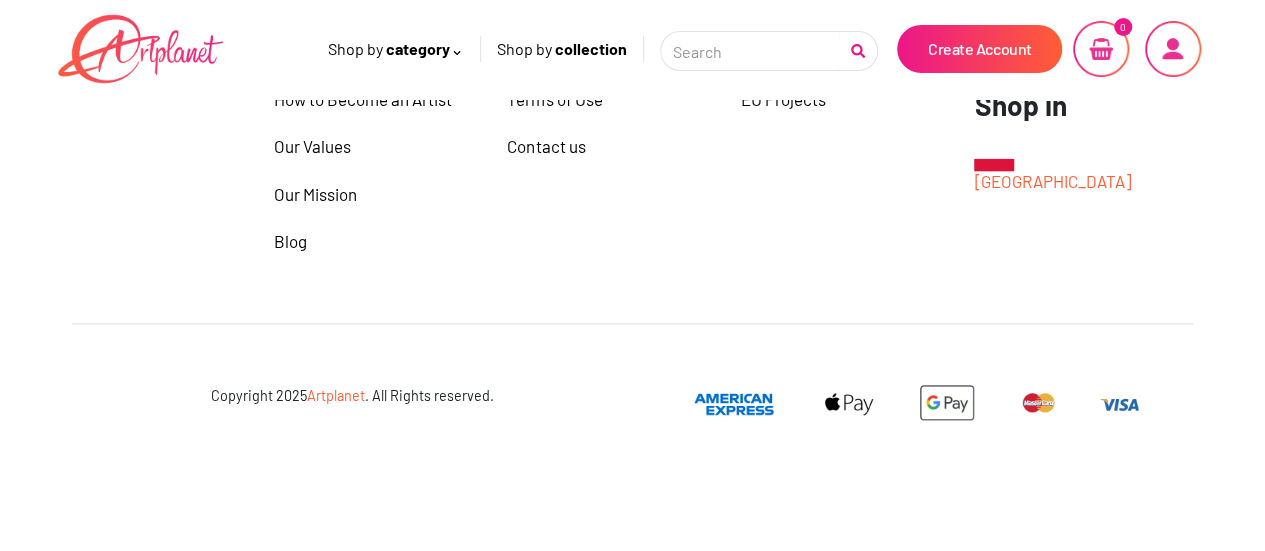 scroll, scrollTop: 998, scrollLeft: 0, axis: vertical 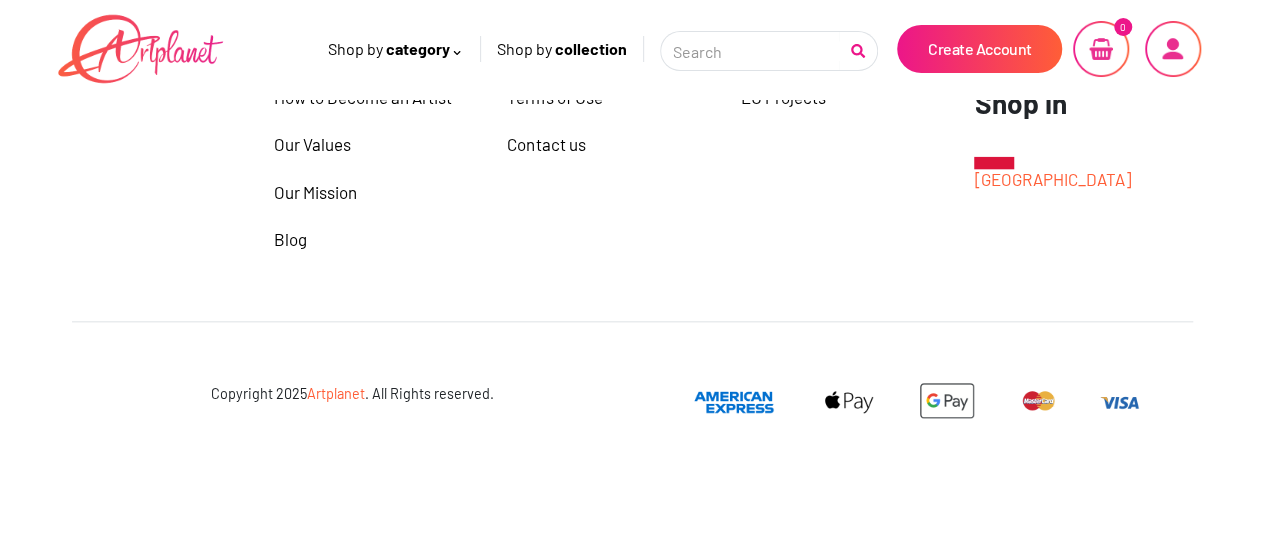 click at bounding box center [1173, 49] 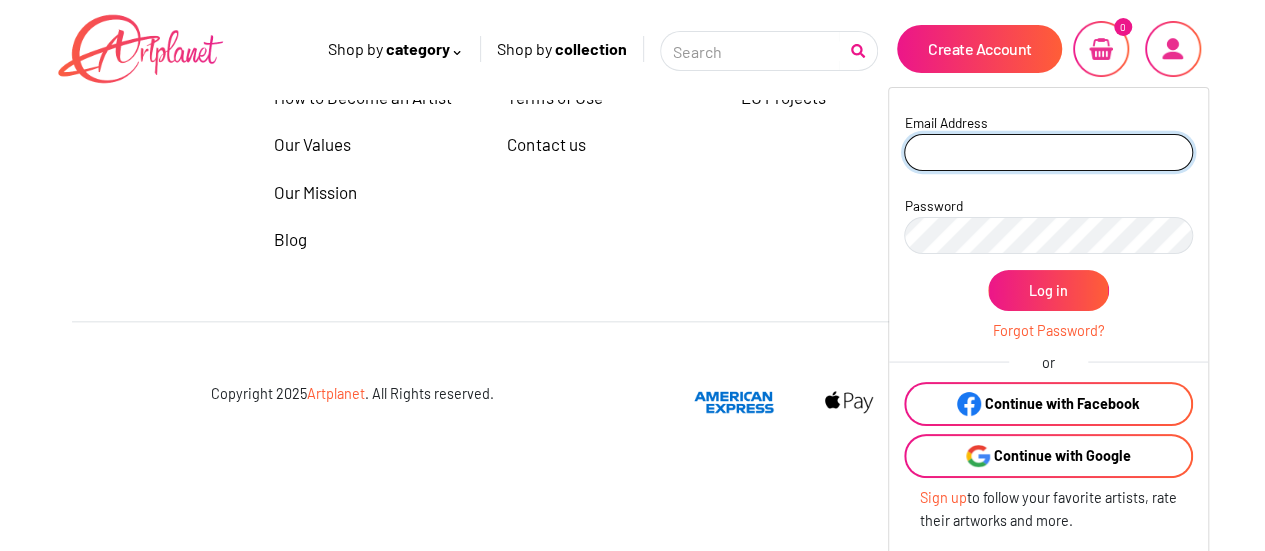 click at bounding box center [1048, 152] 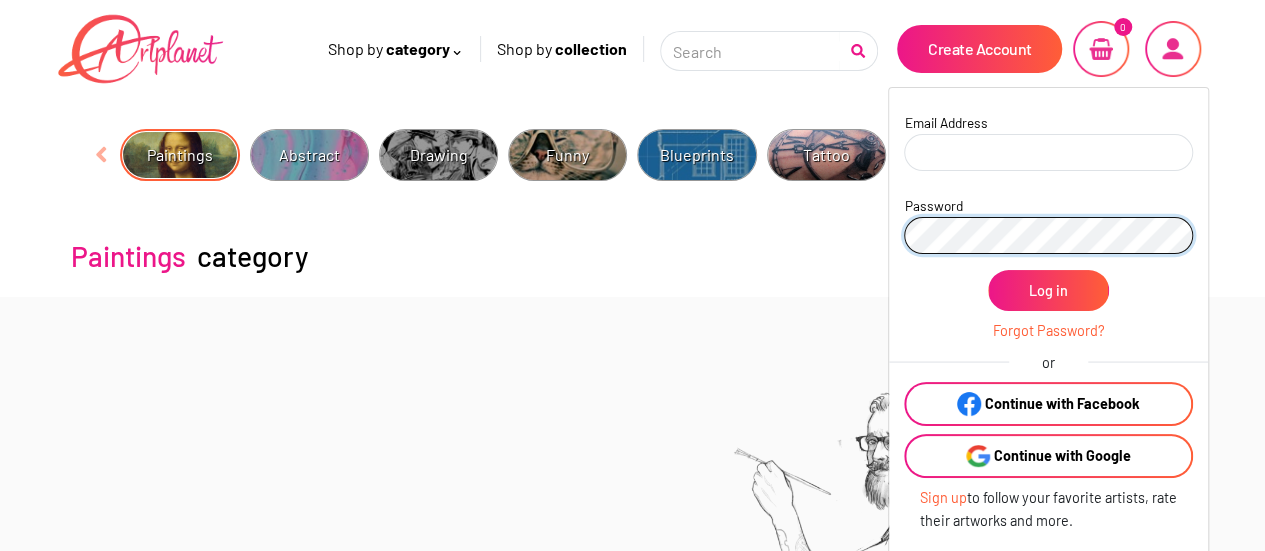 scroll, scrollTop: 0, scrollLeft: 0, axis: both 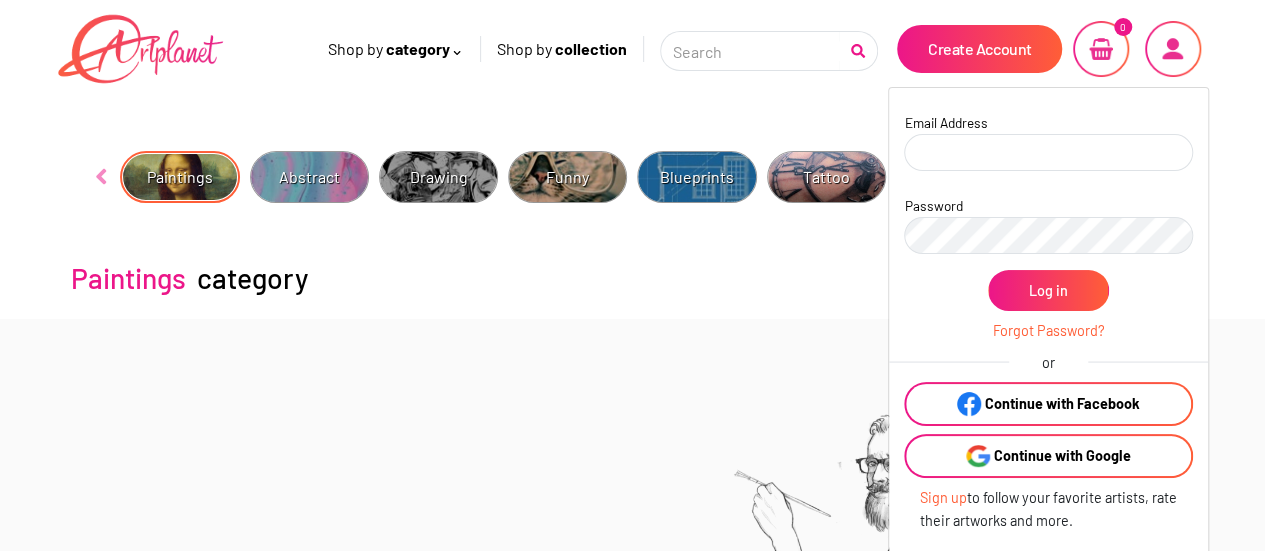 click 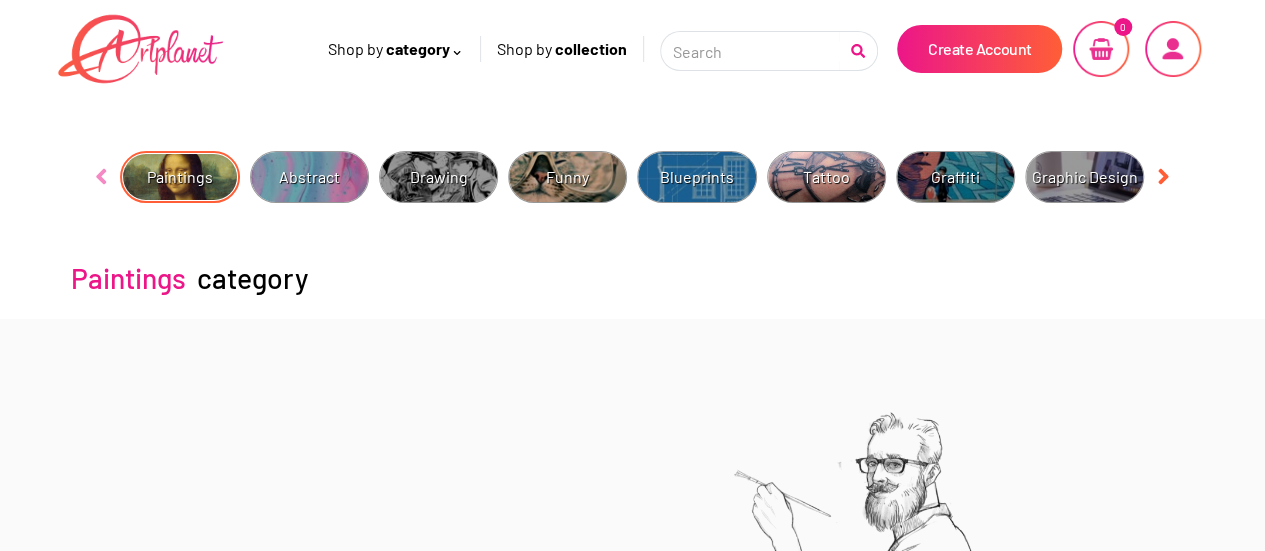click 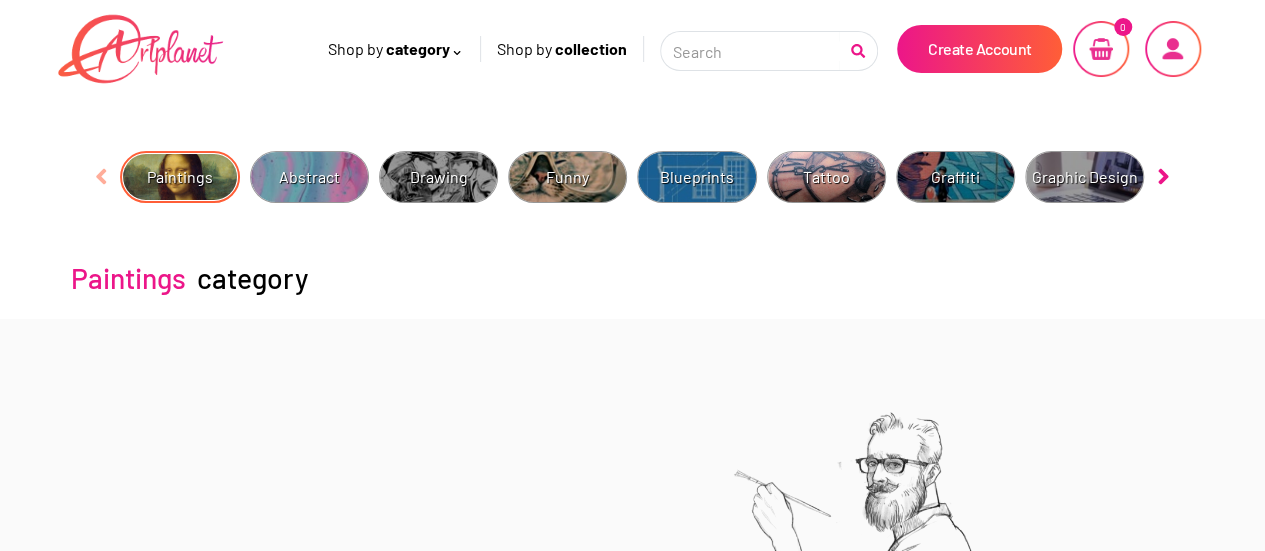 click 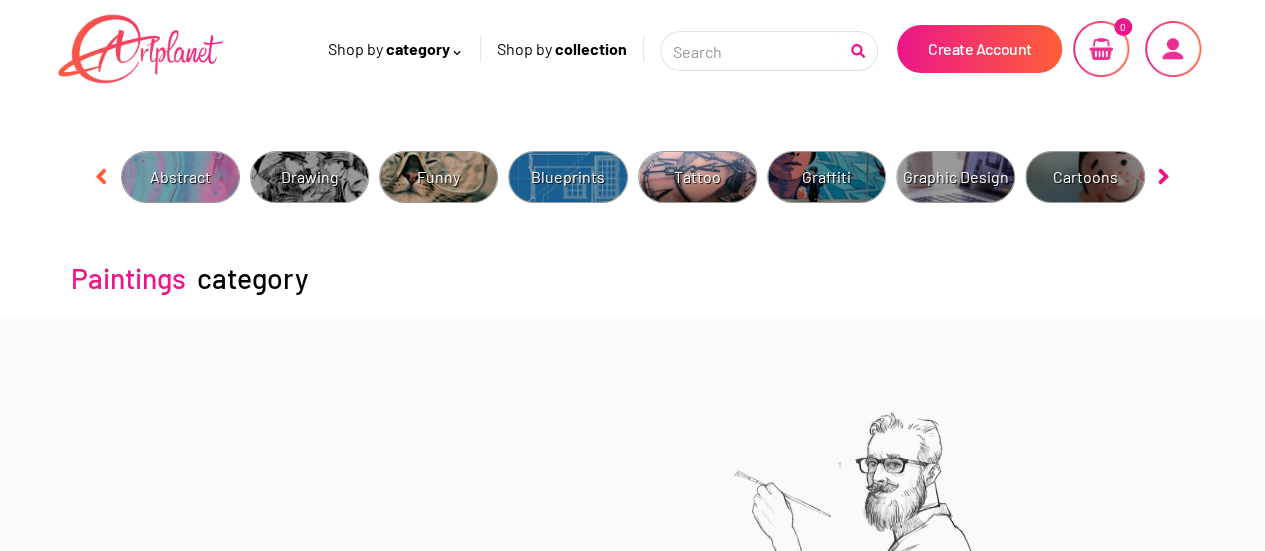click 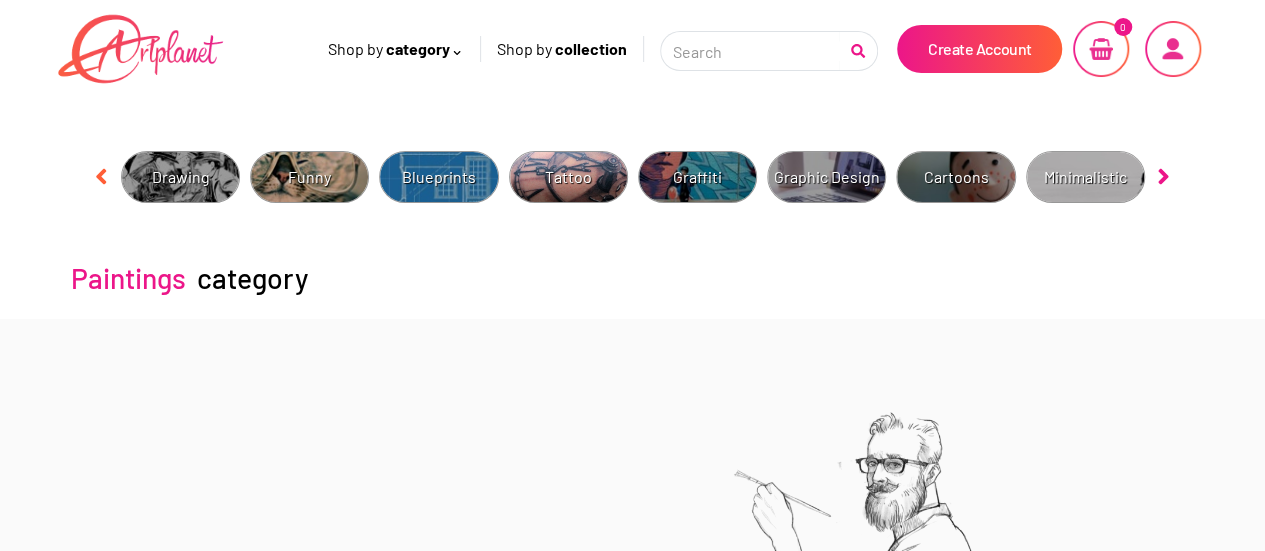 click 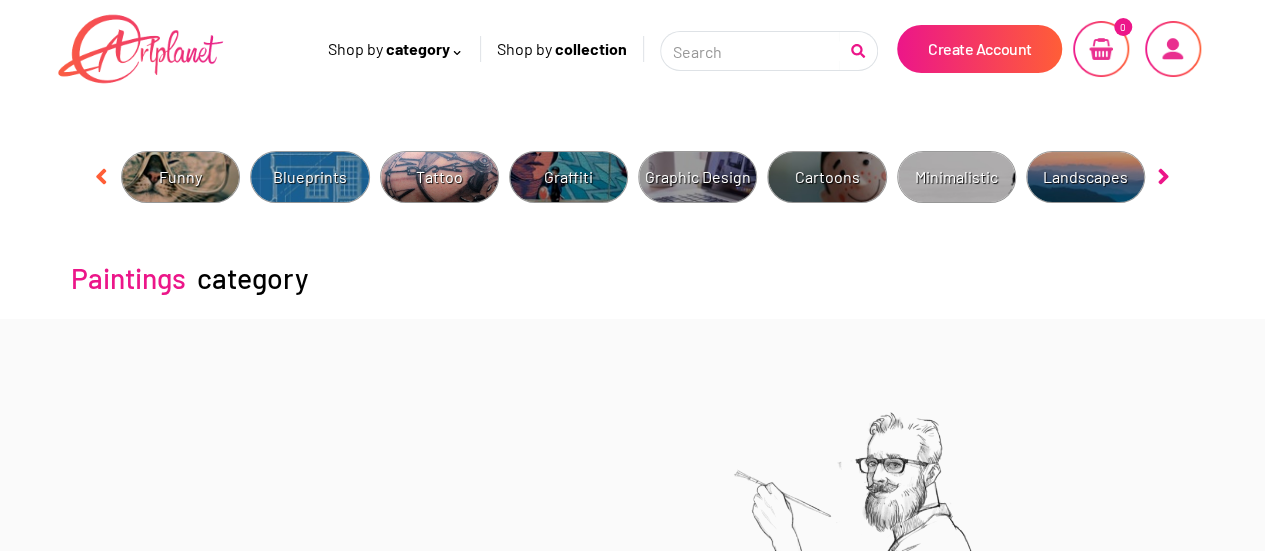 click 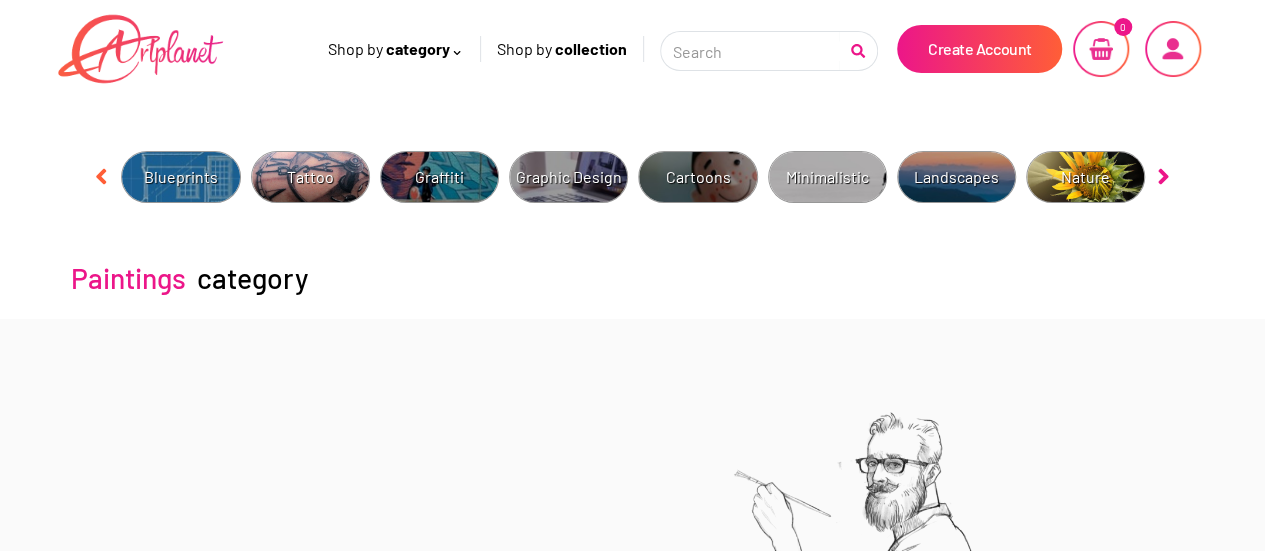 click 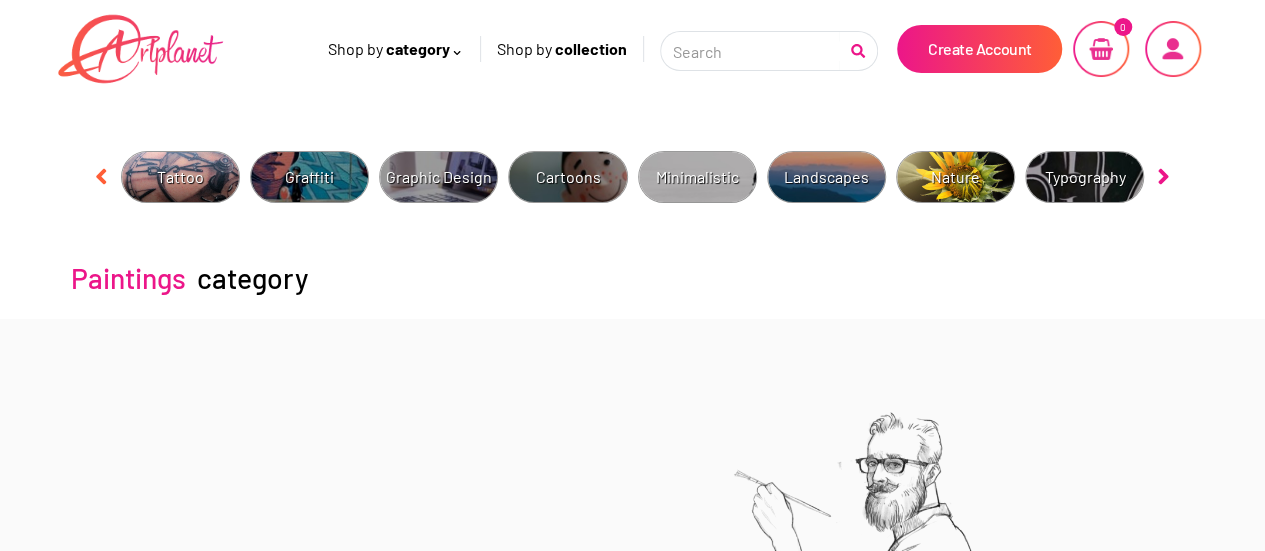 click 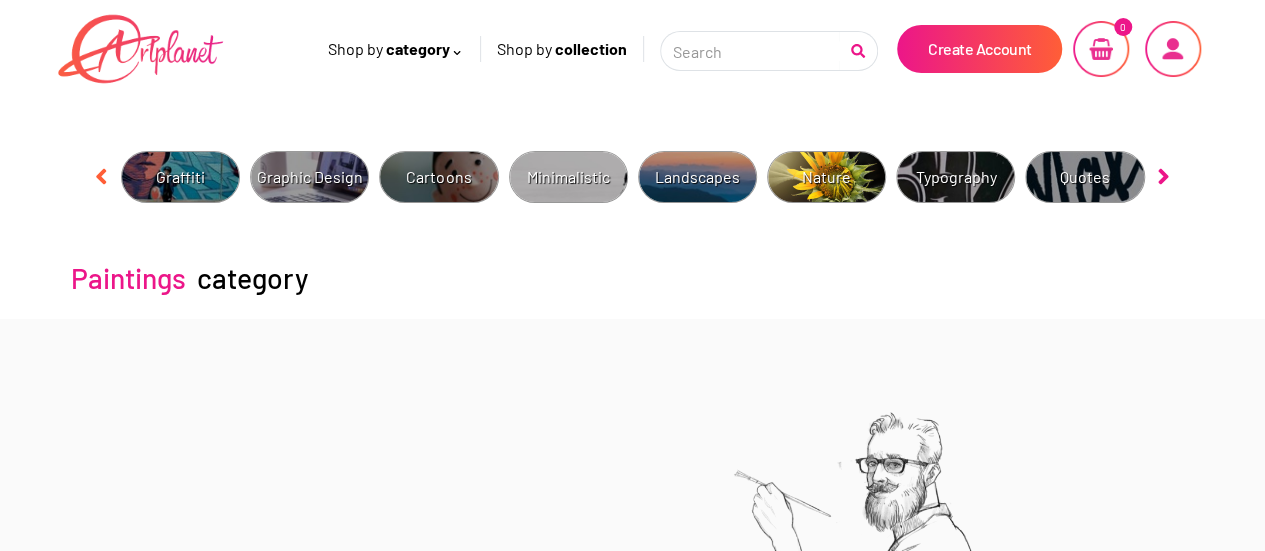 click 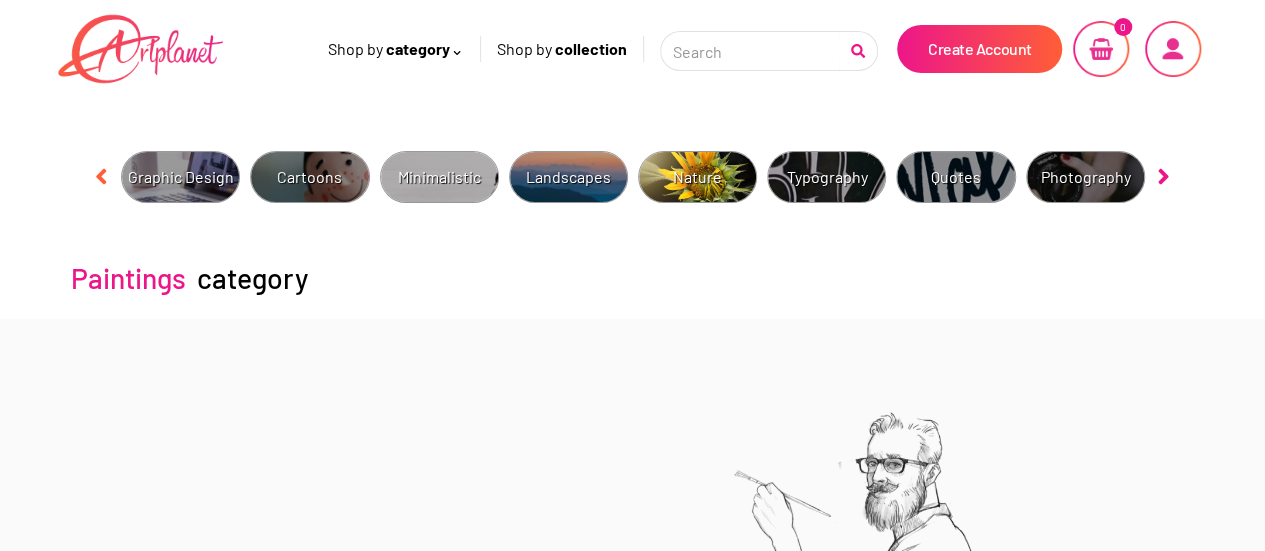 click 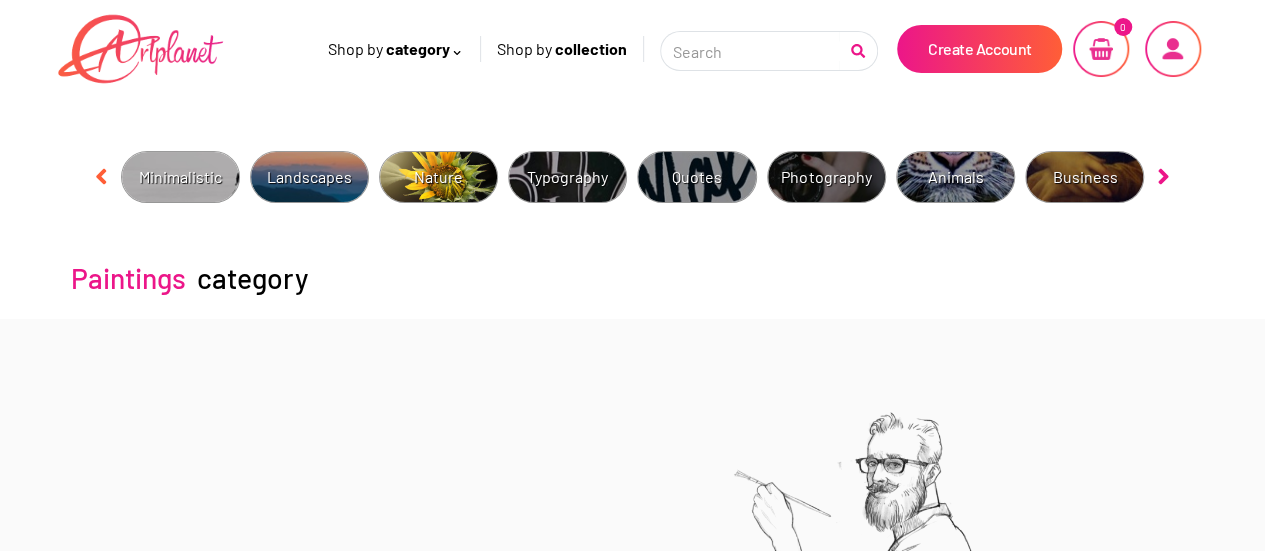 click 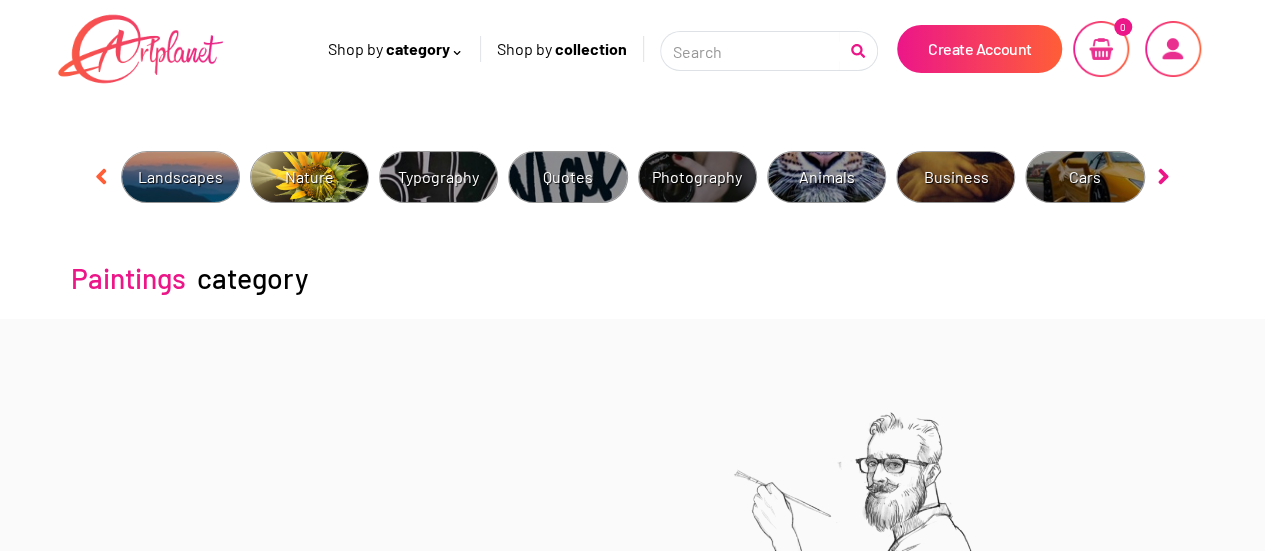 click 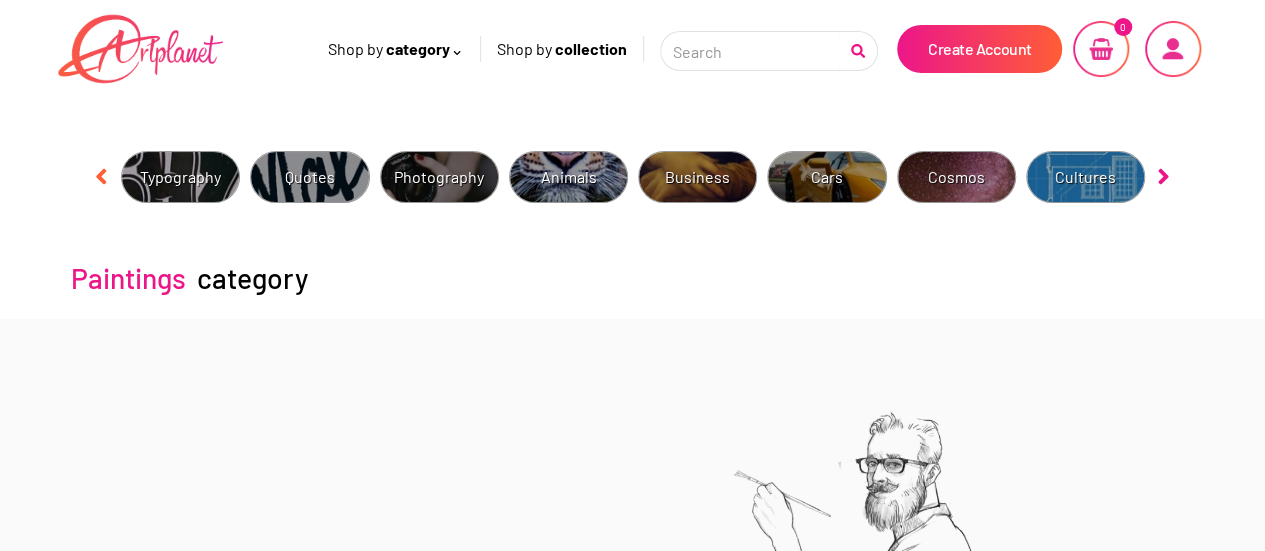 click 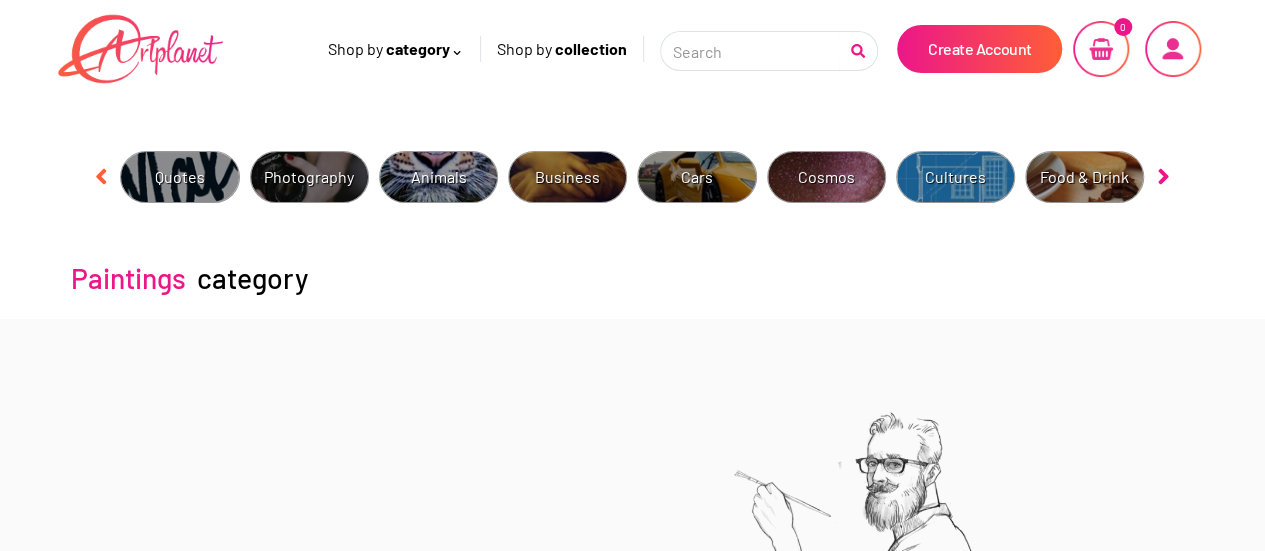 click 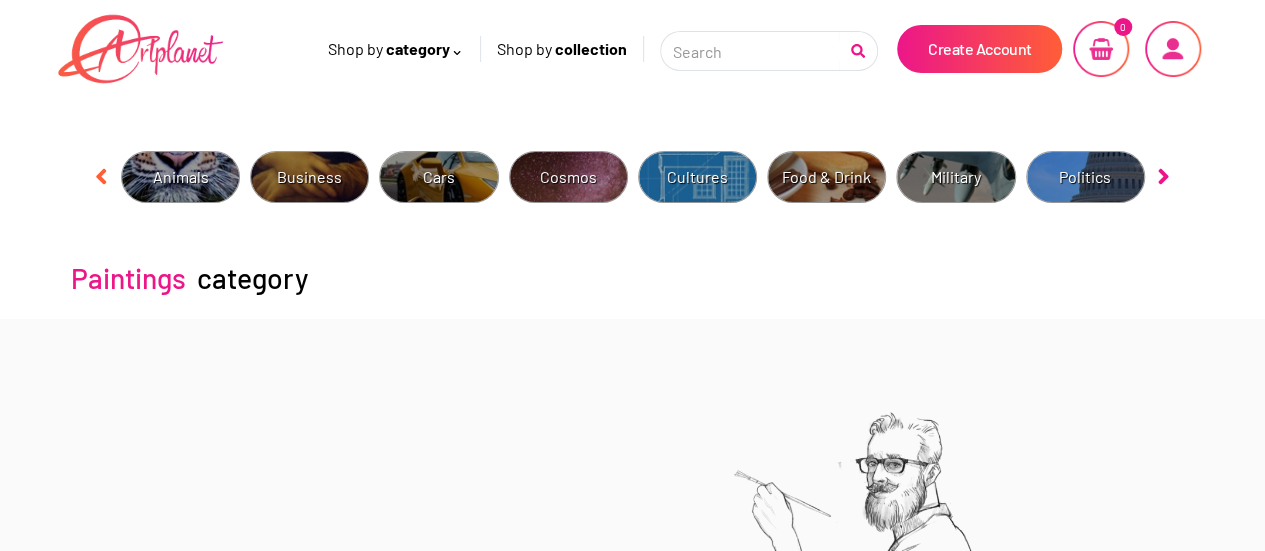 click 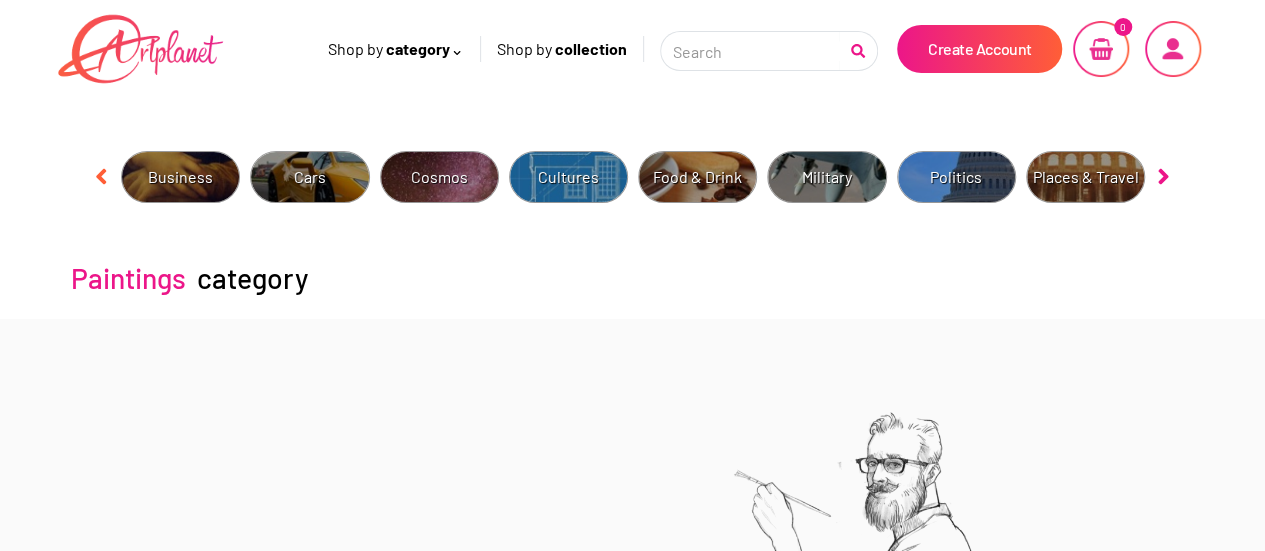 click 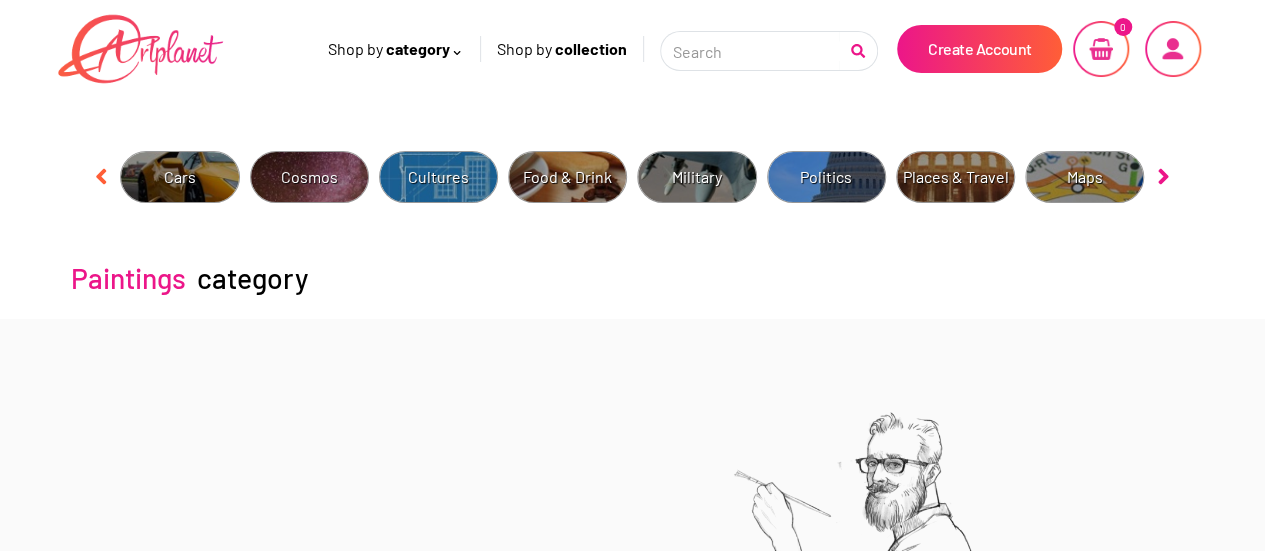 click 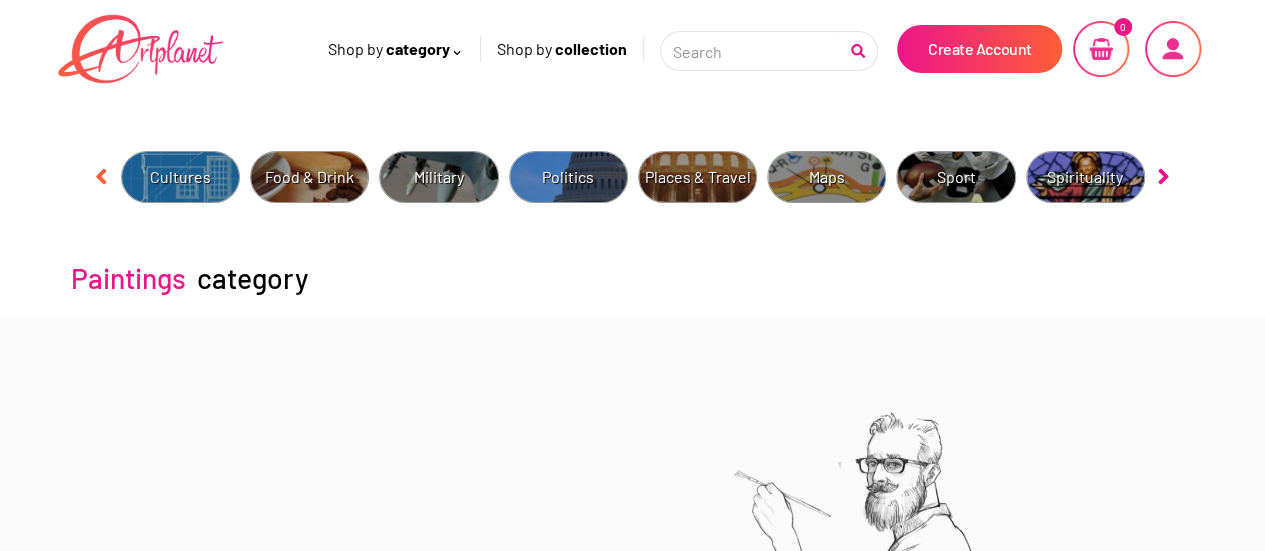 click 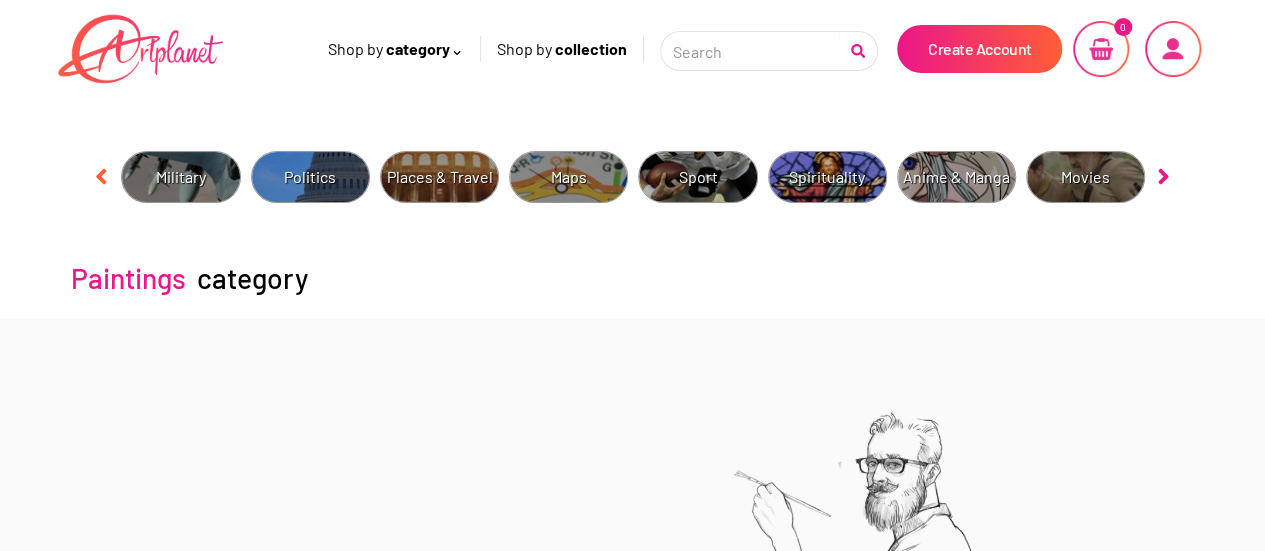 click 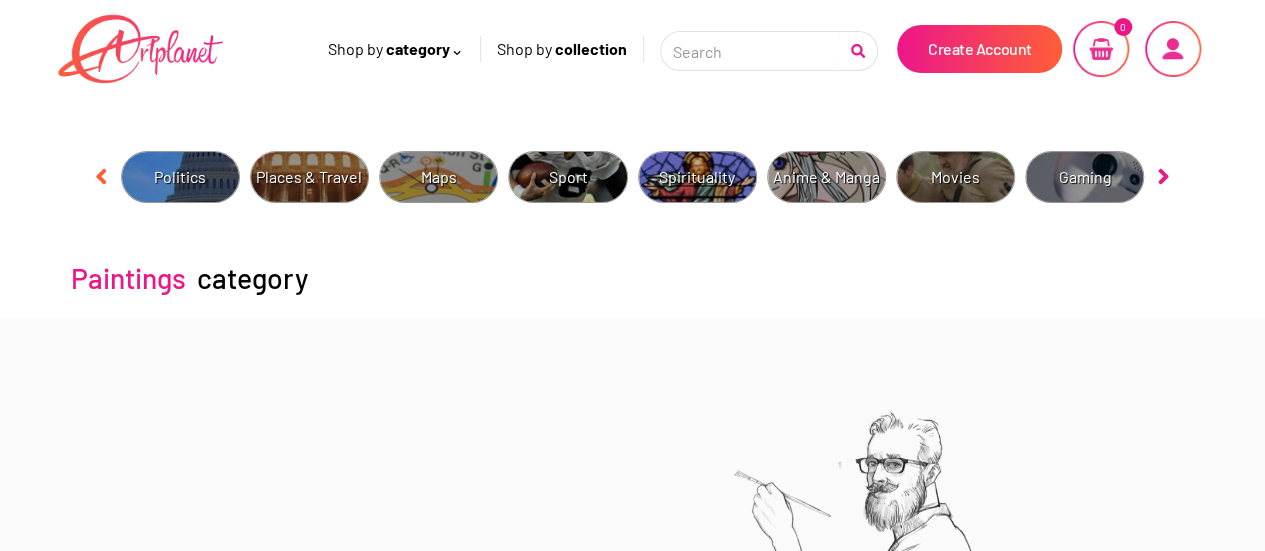 click 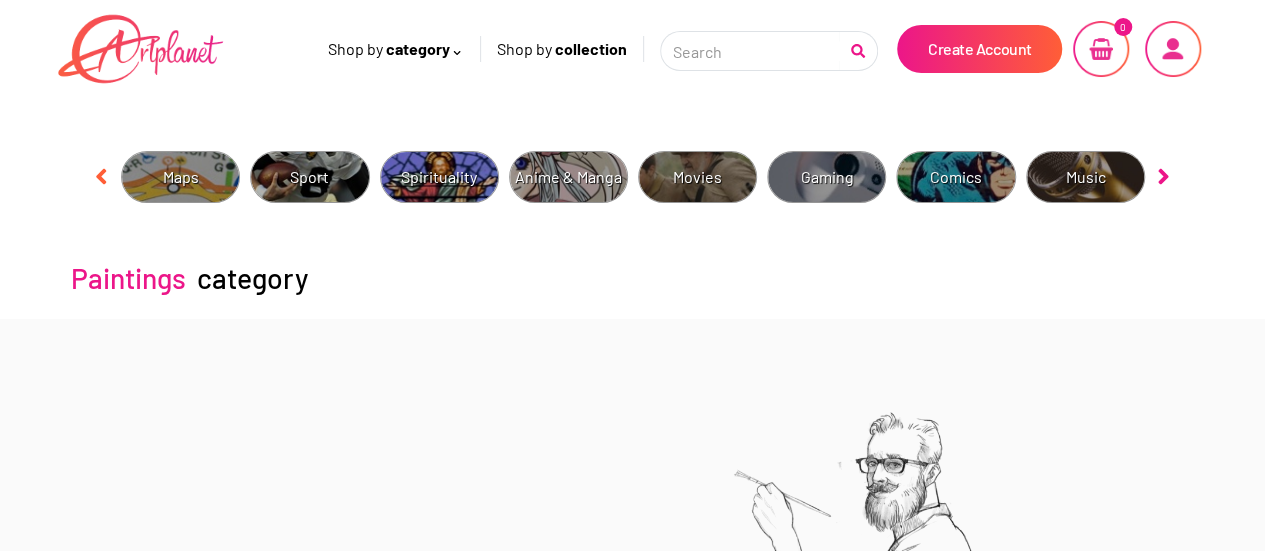 click 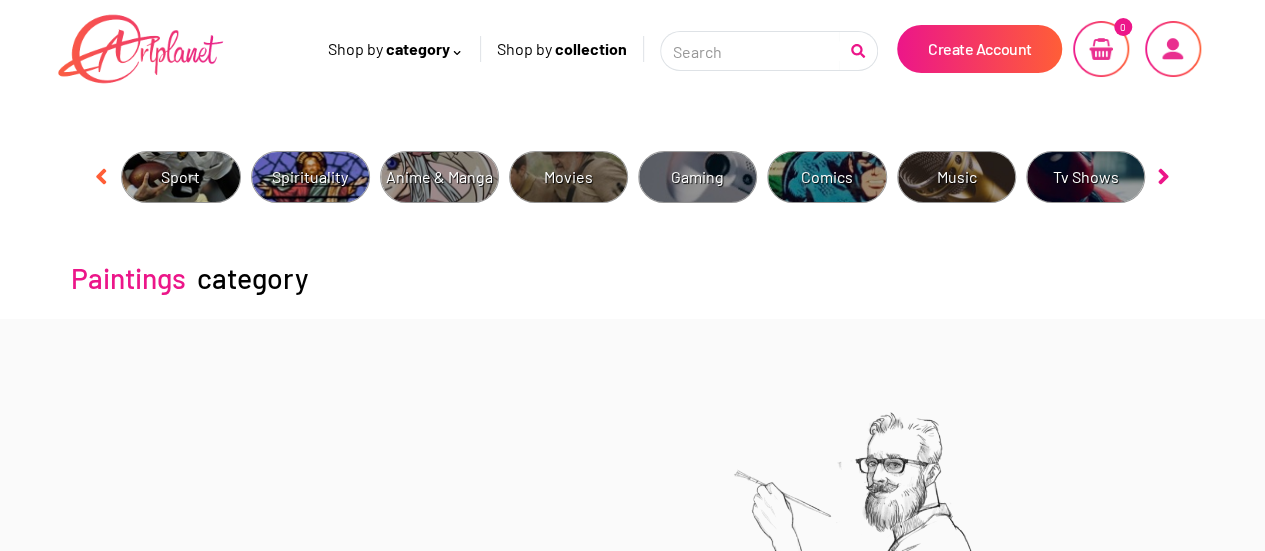 click 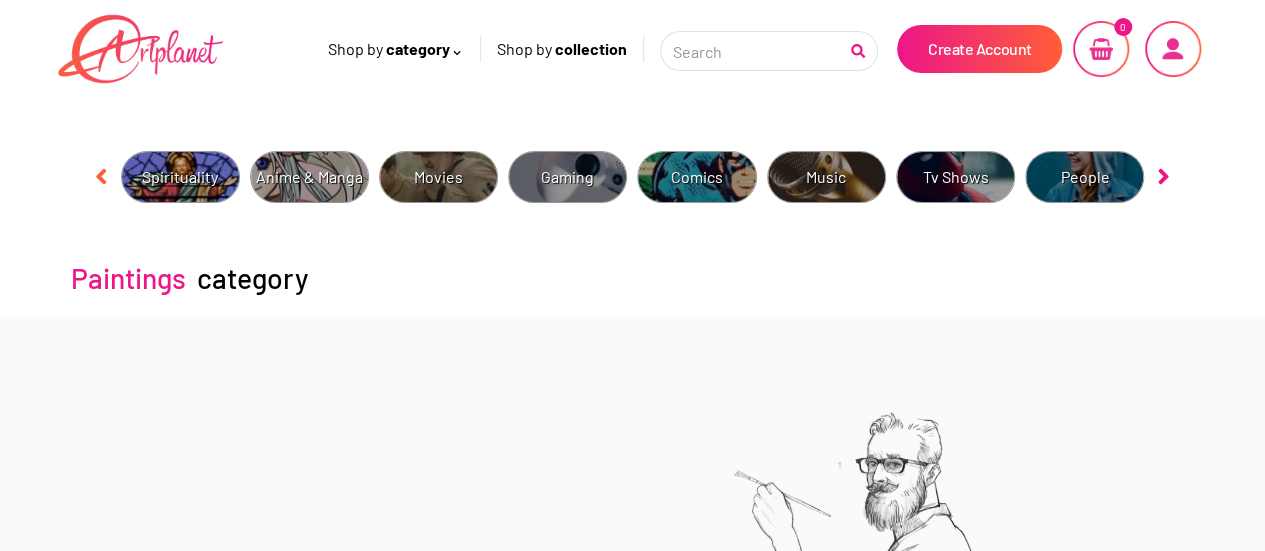 click 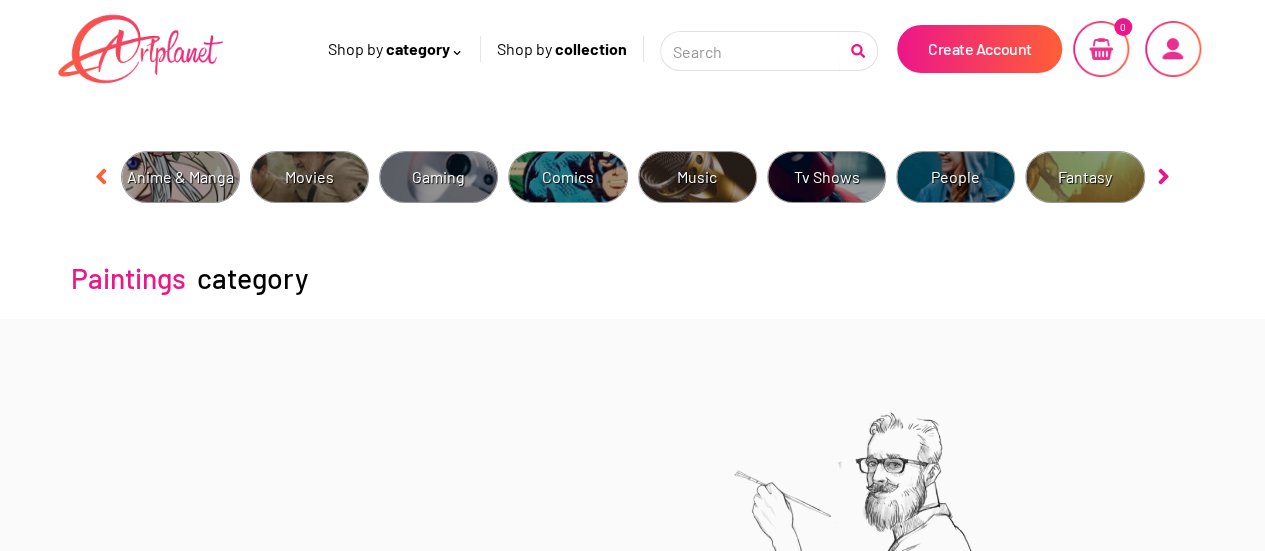 click 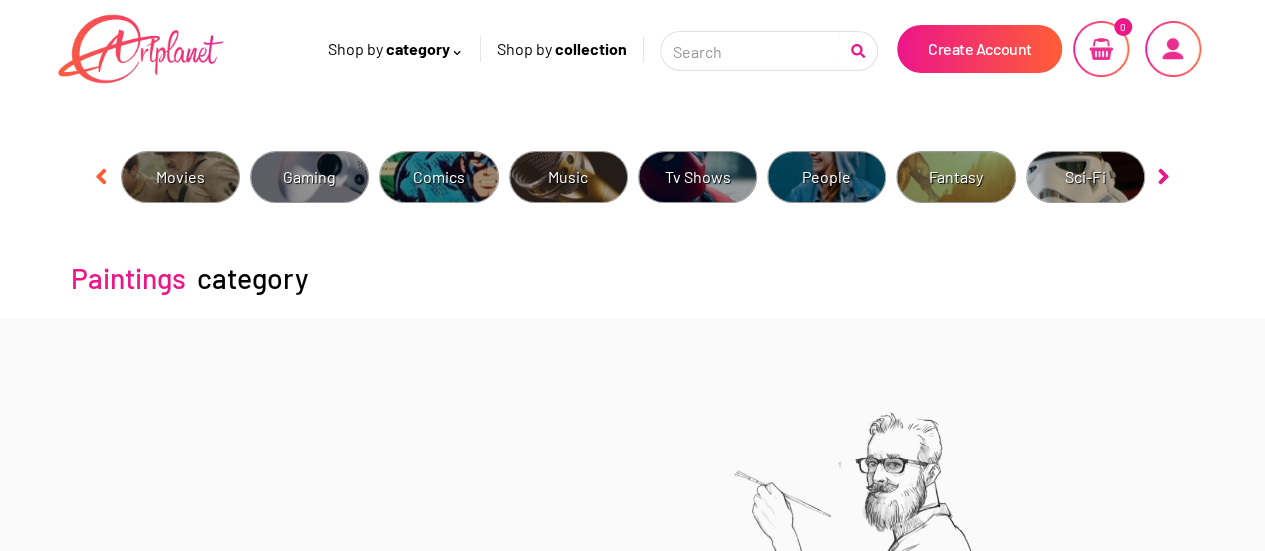 click 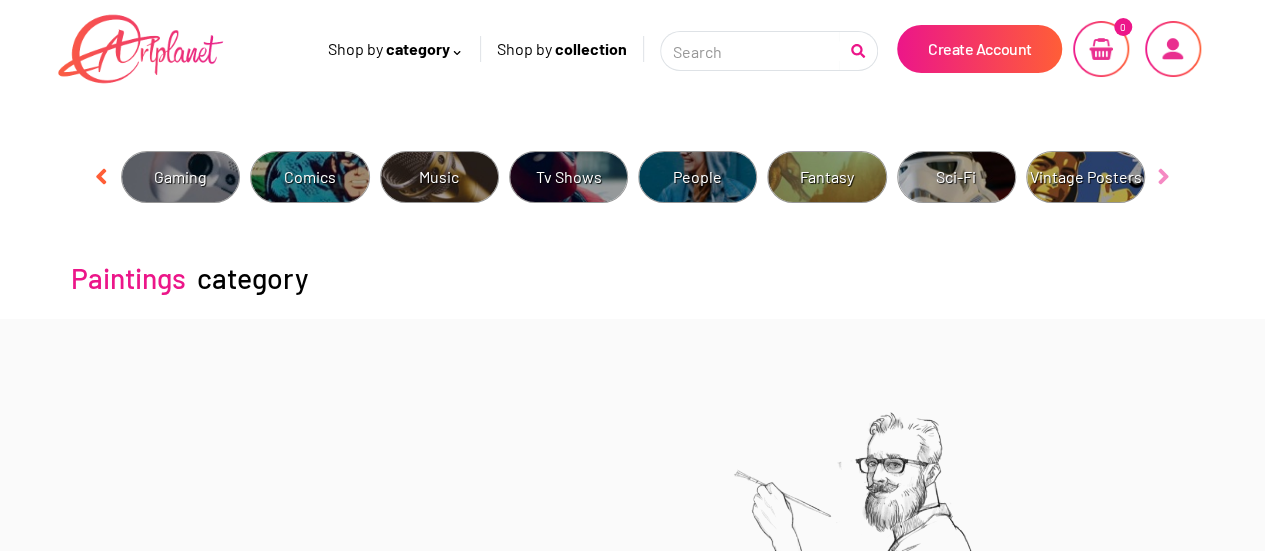 click 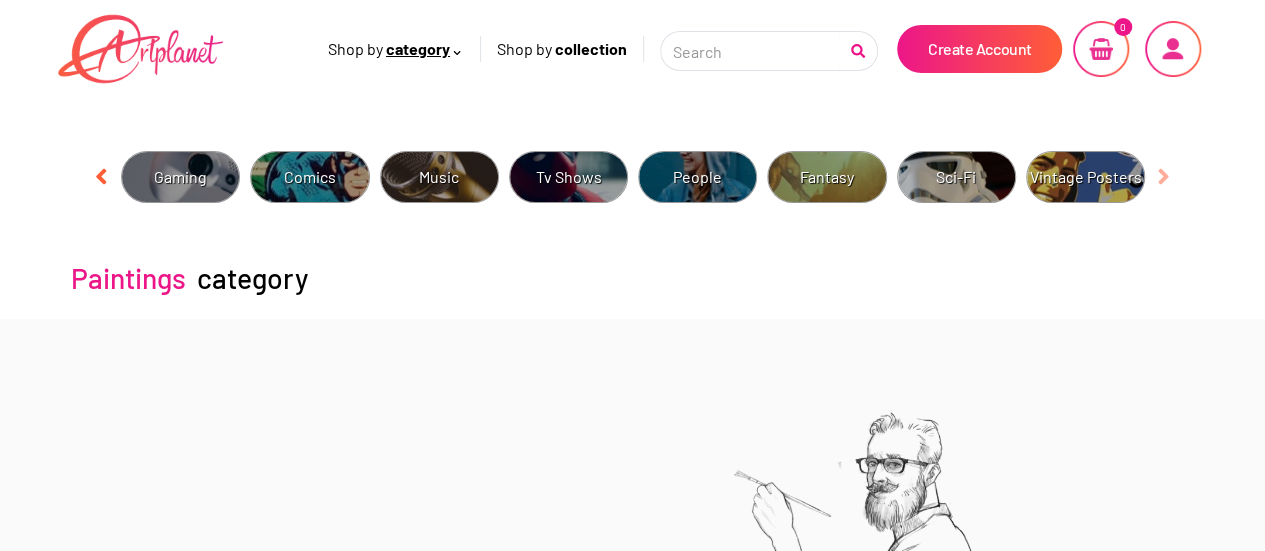 click 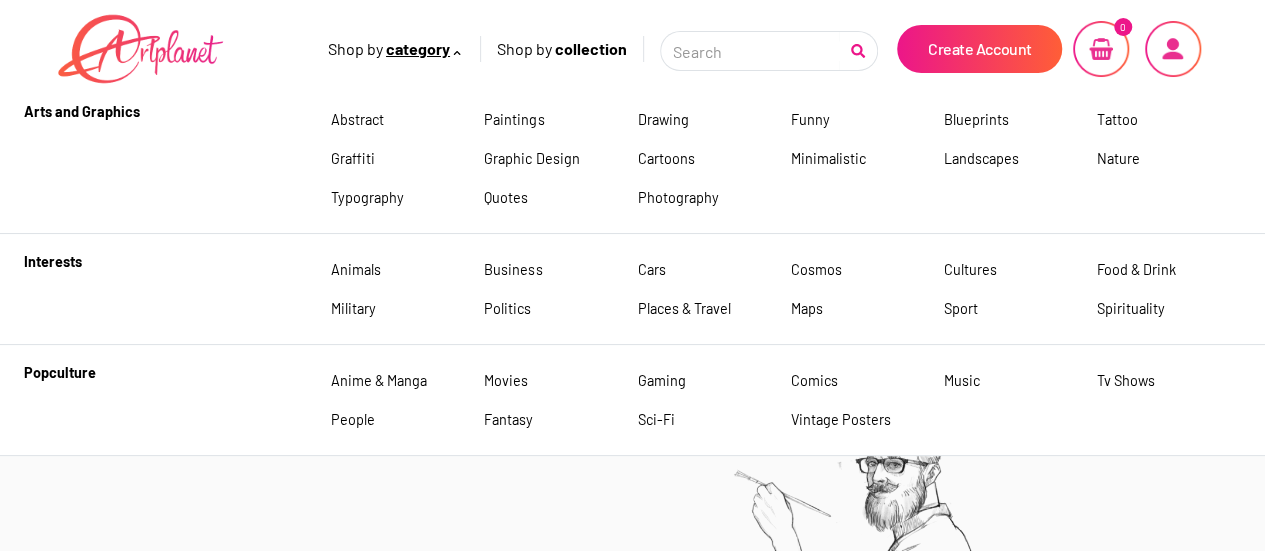click 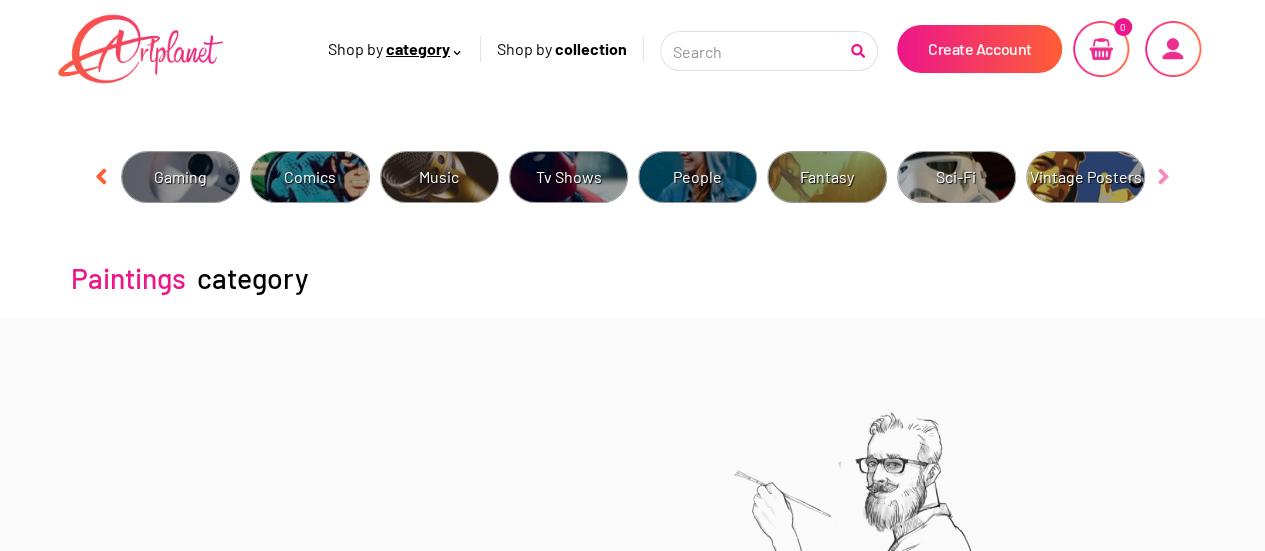 click 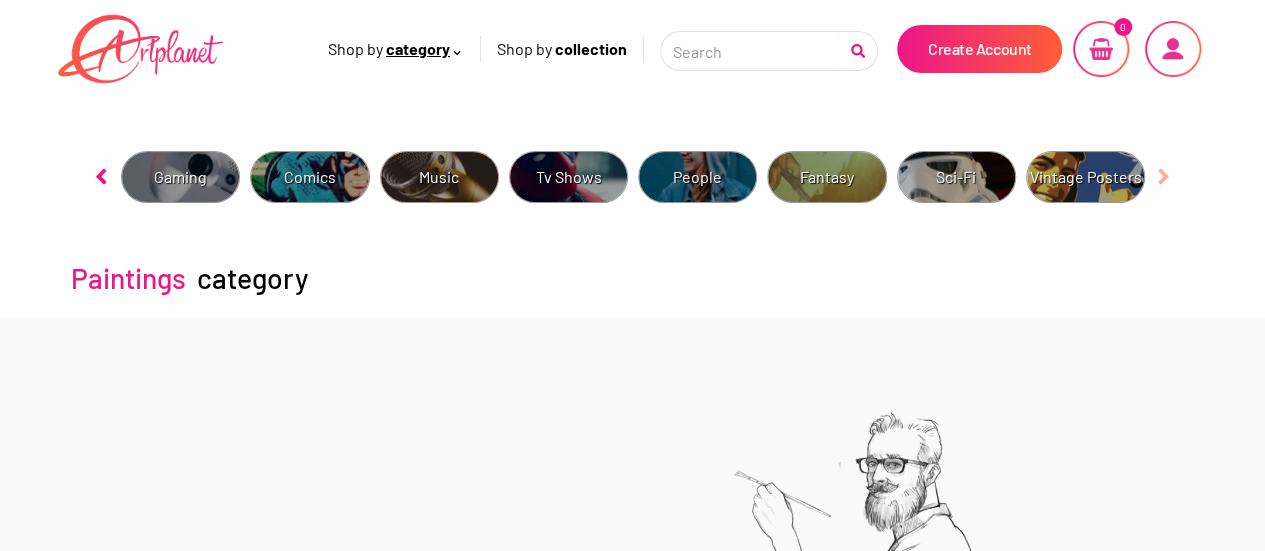 click 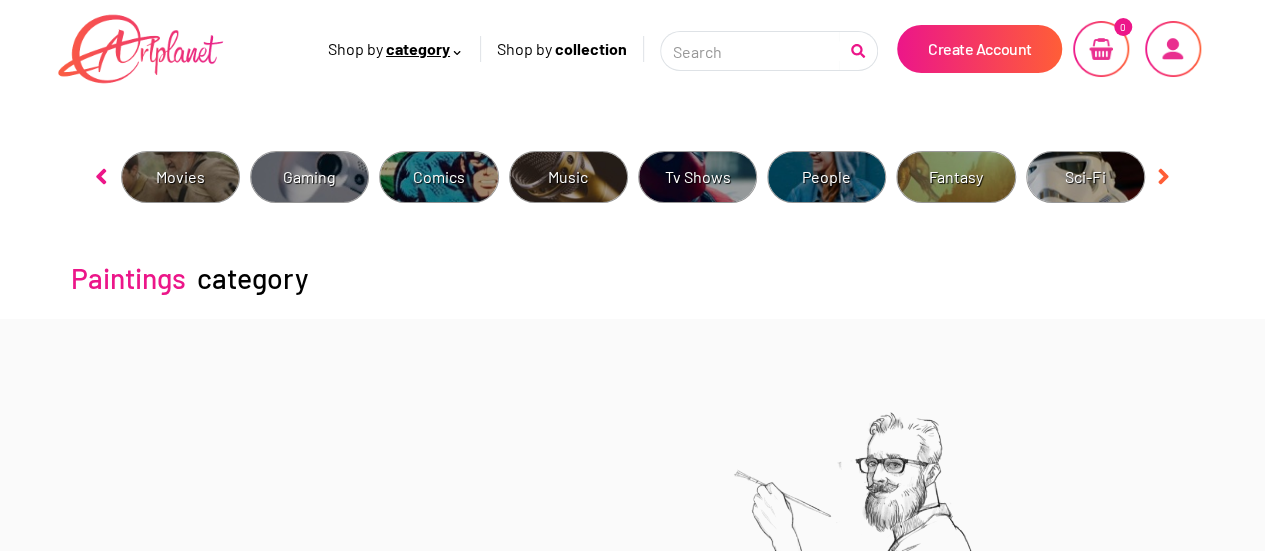 click 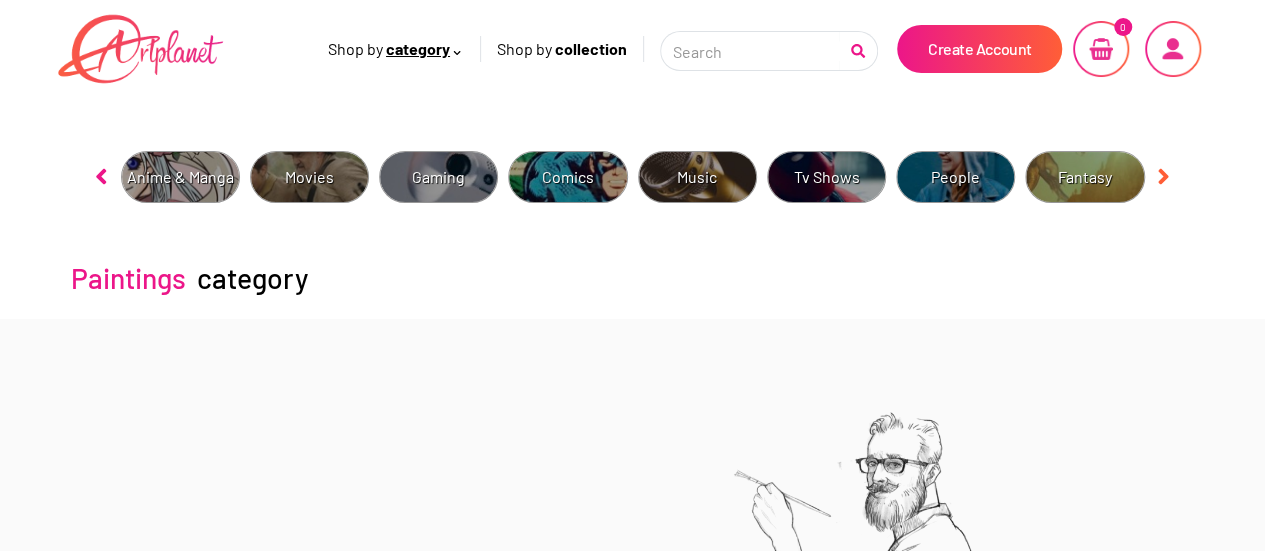 click 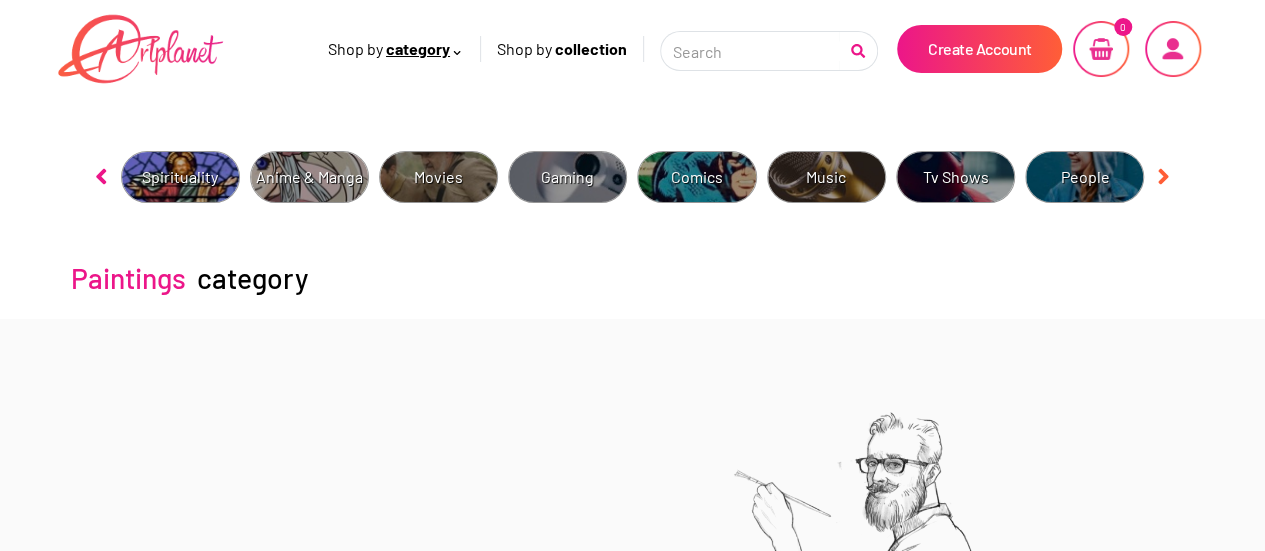 click 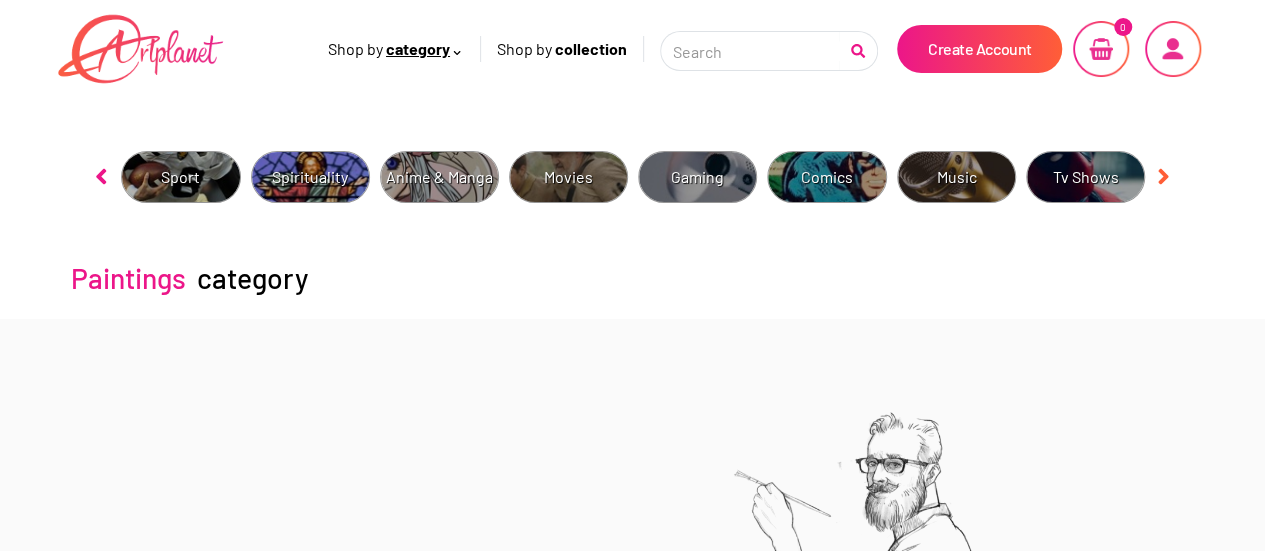 click 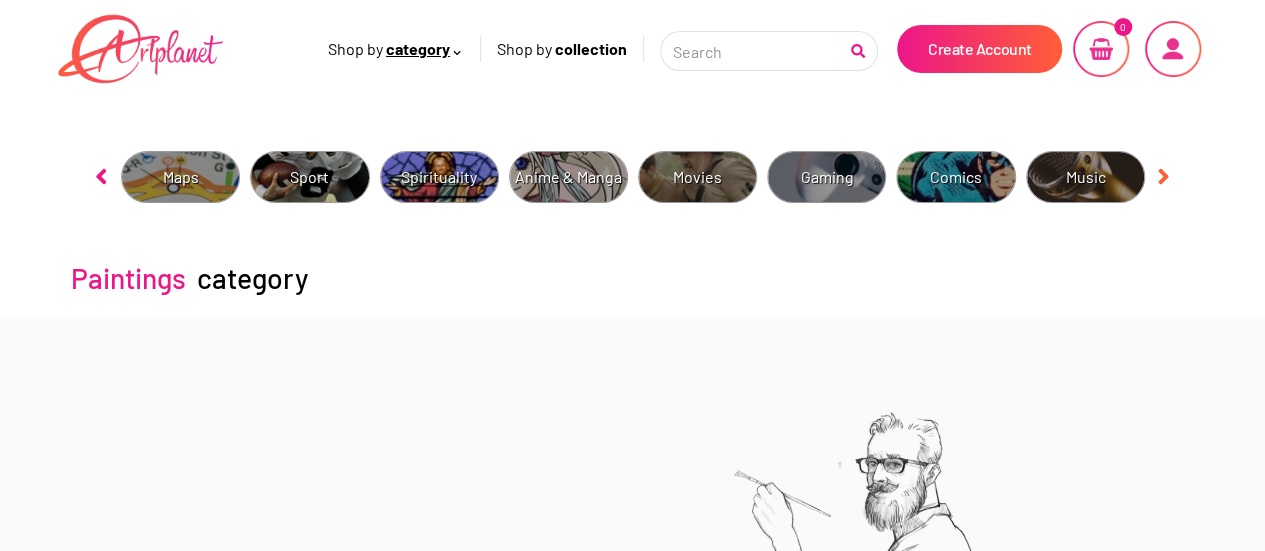 click 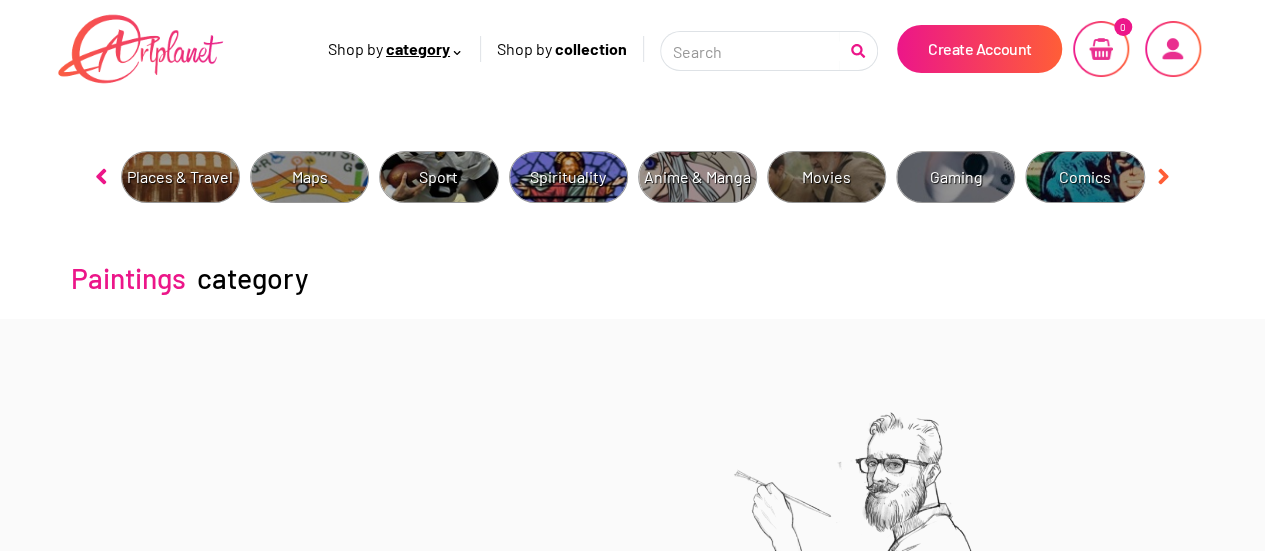 click 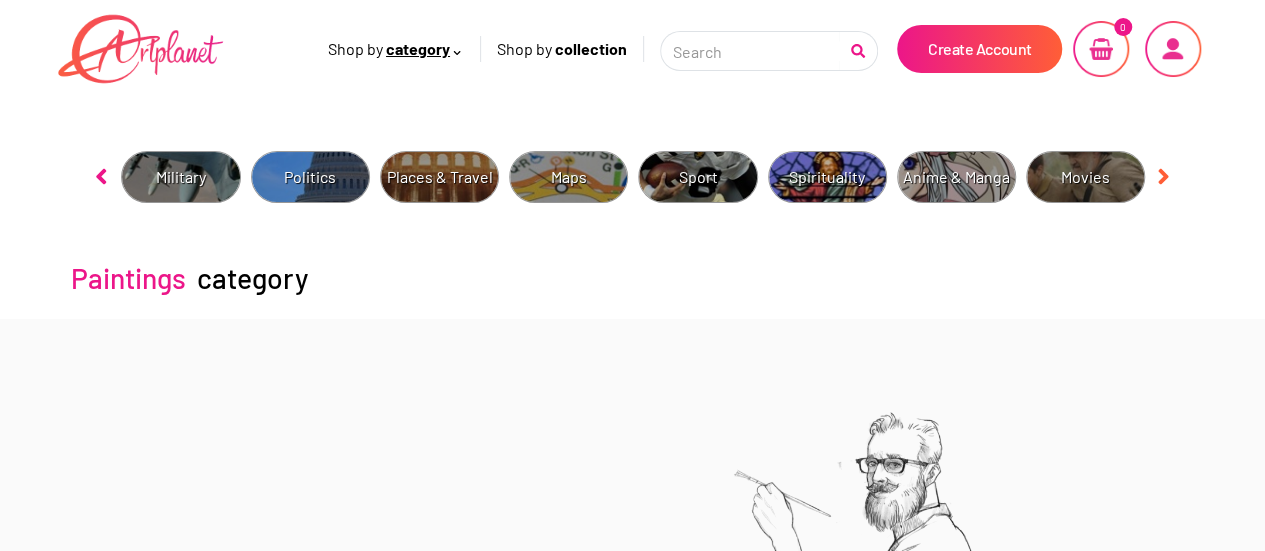 click 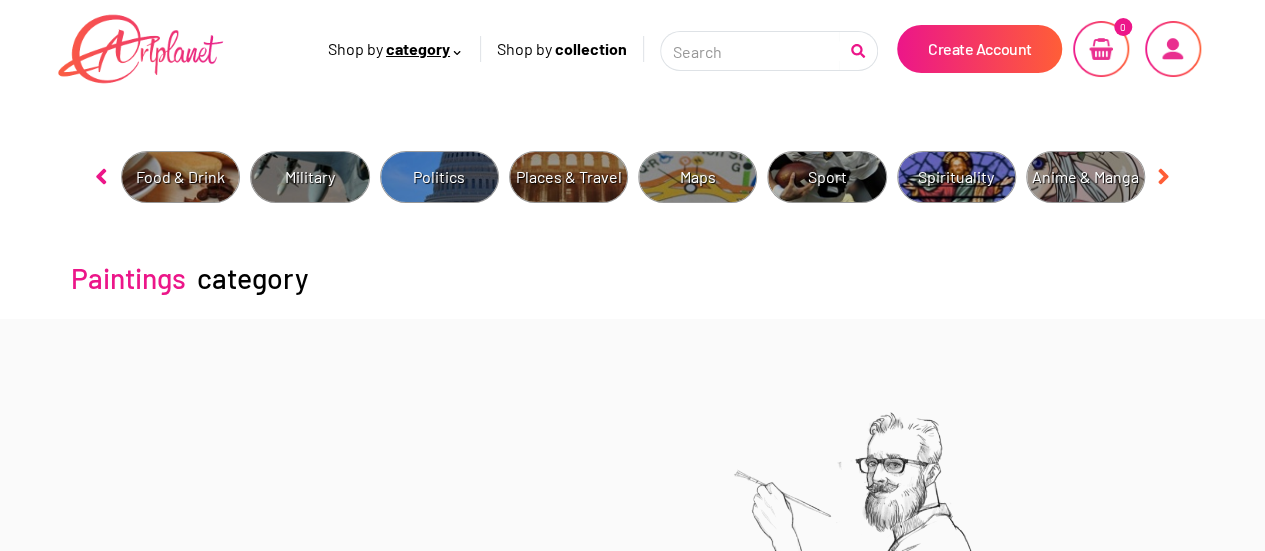 click 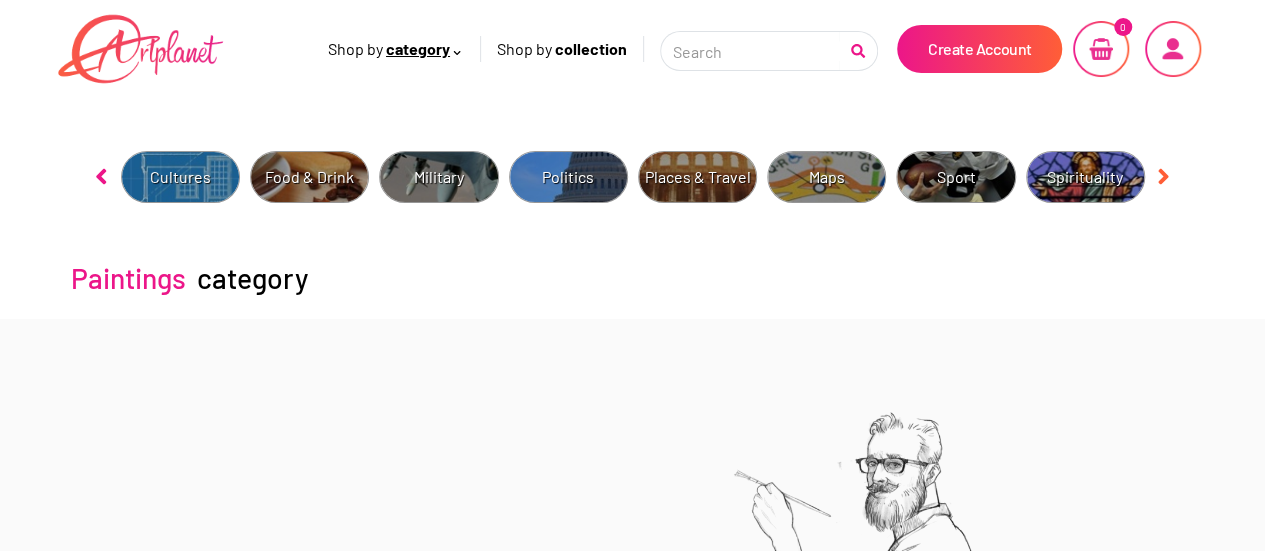 click 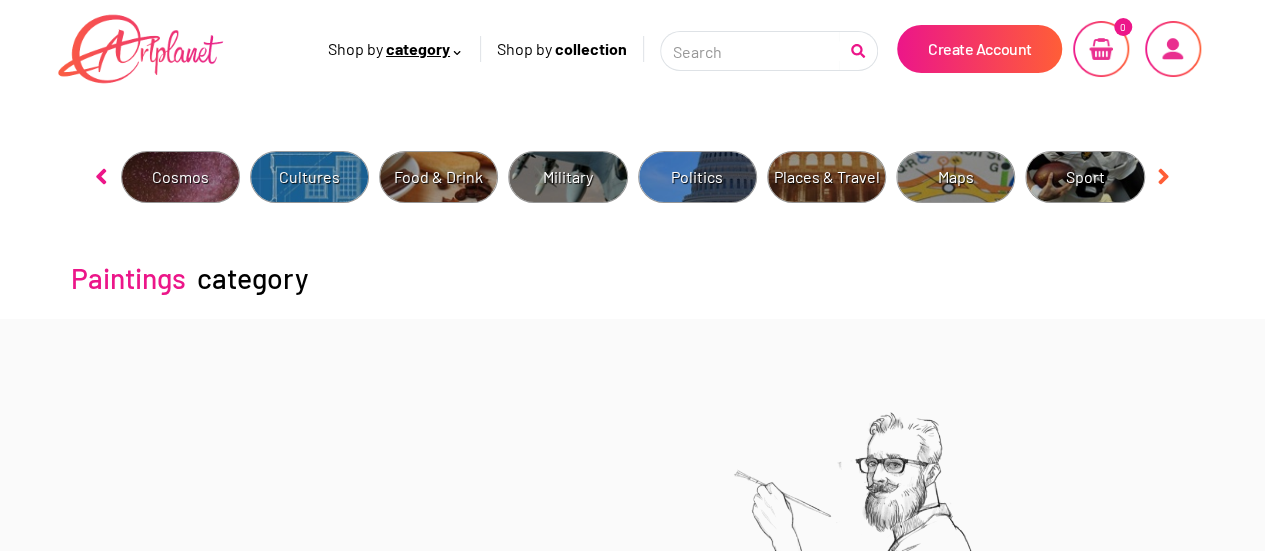 click 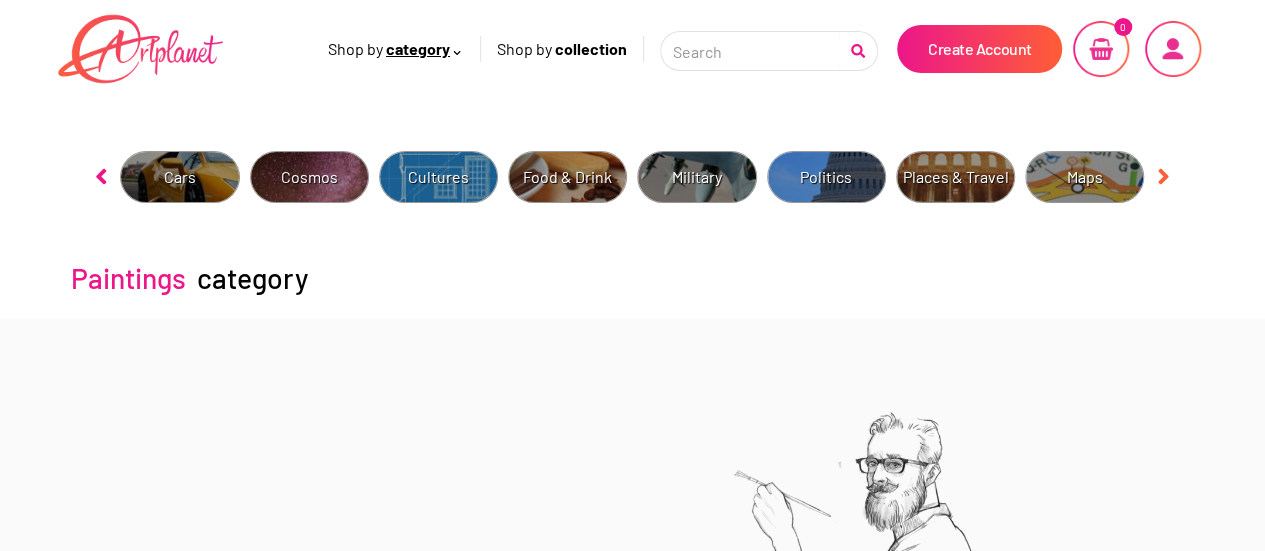 click 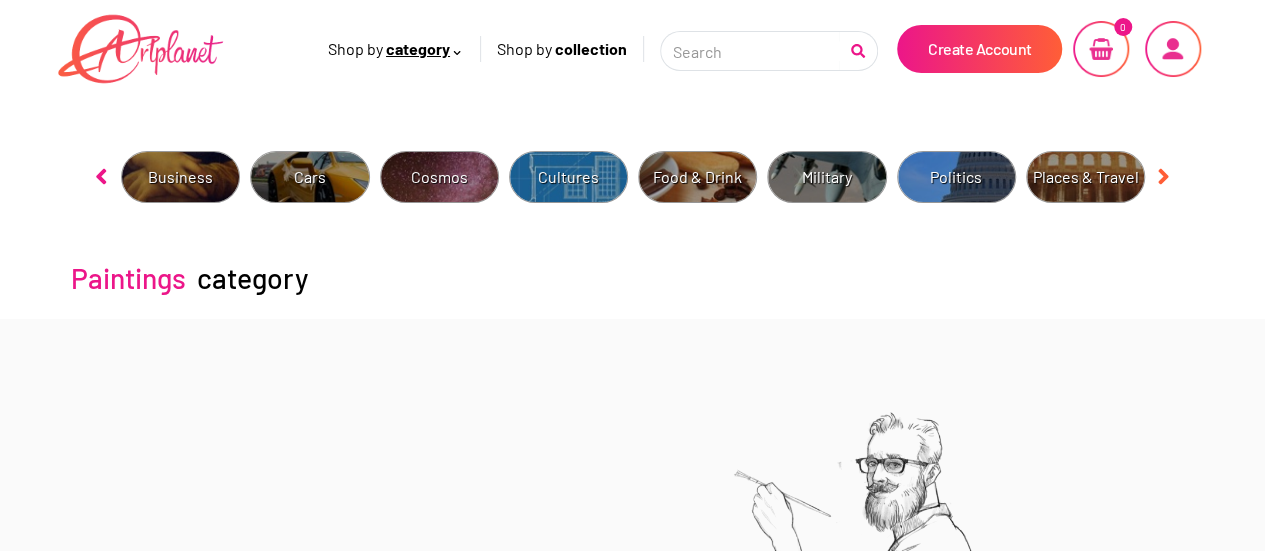 click 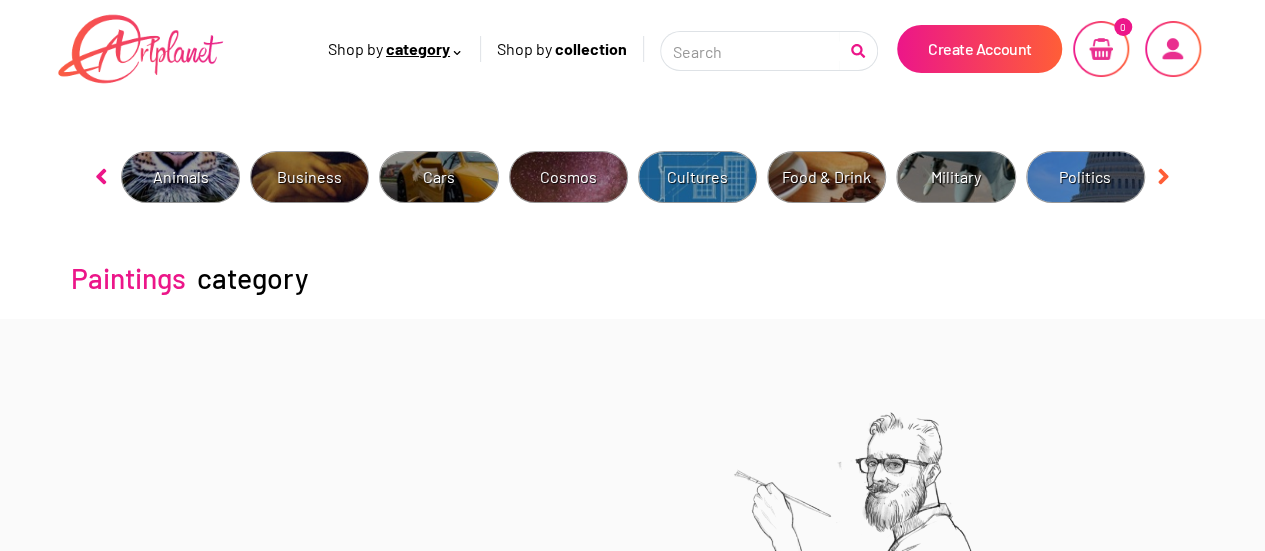 click 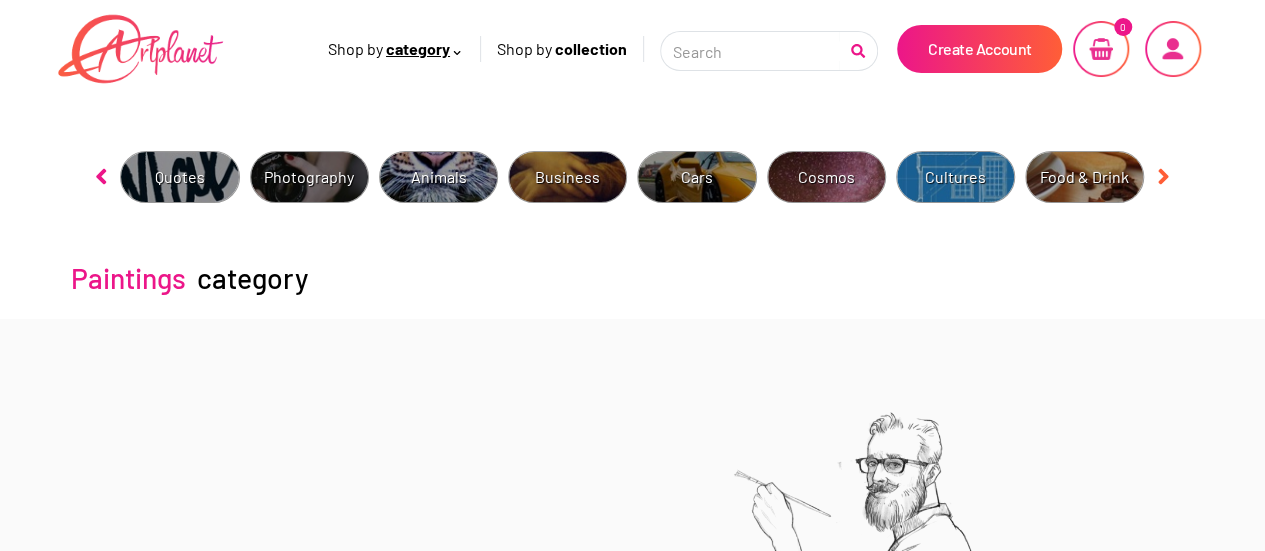 click 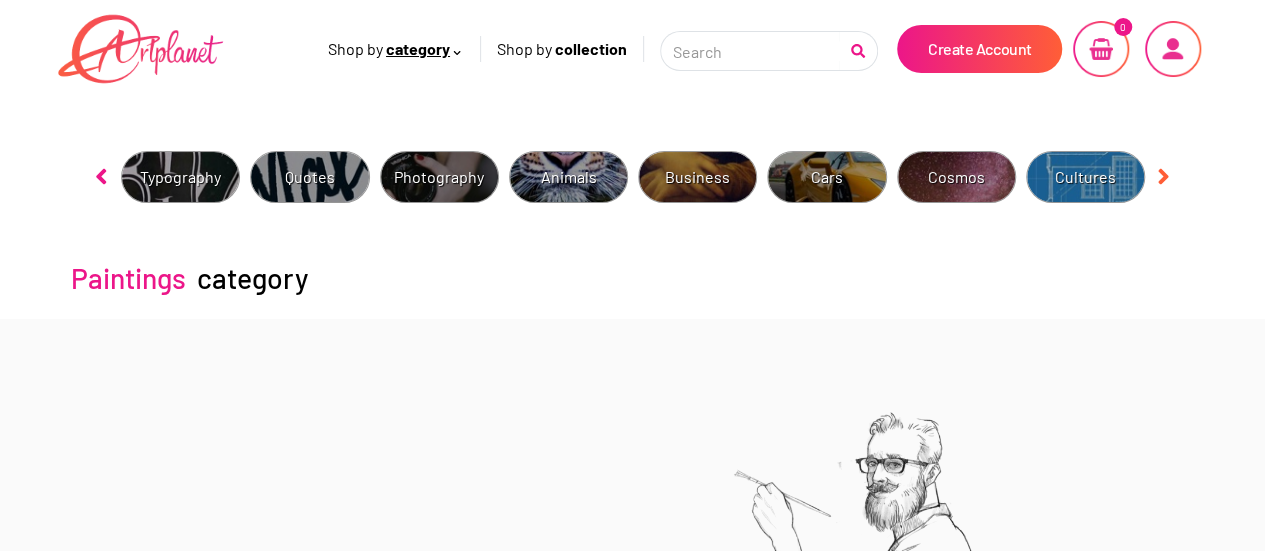 click 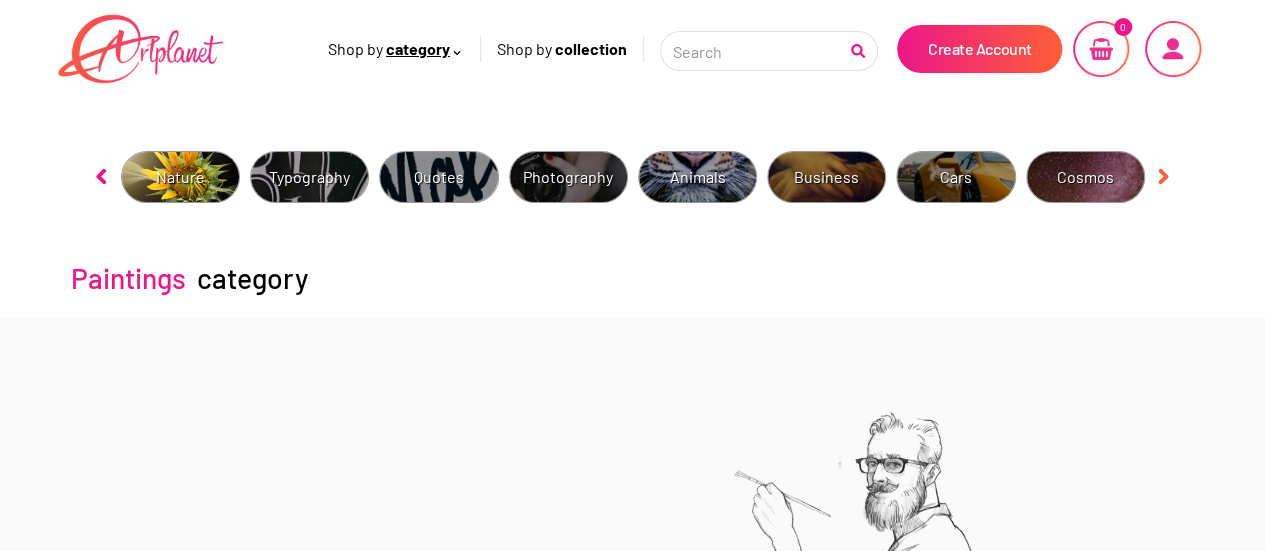 click 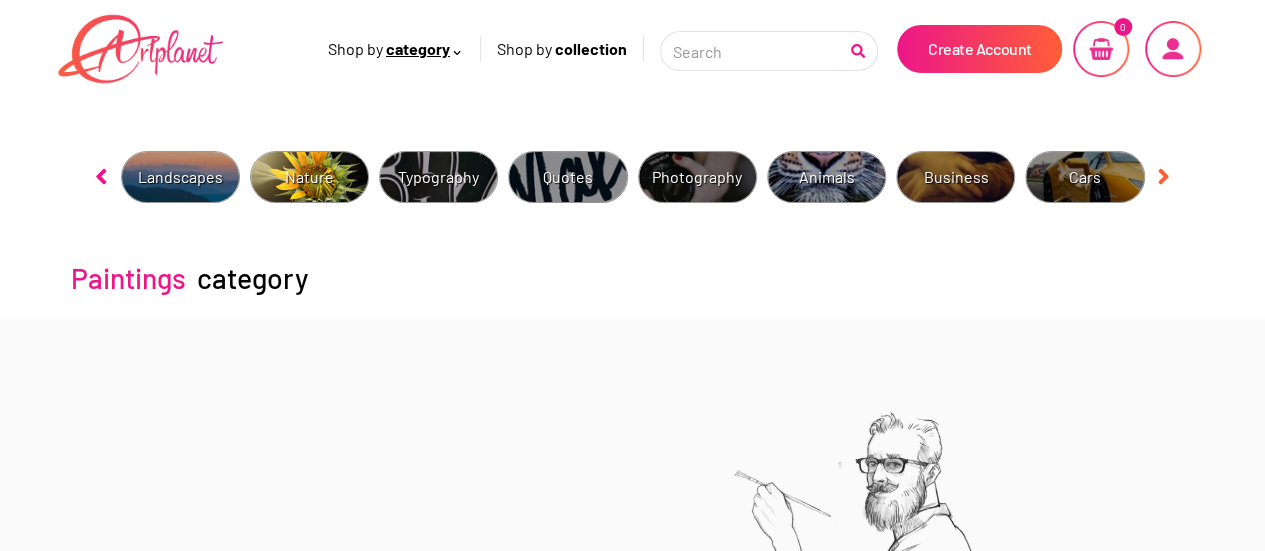 click 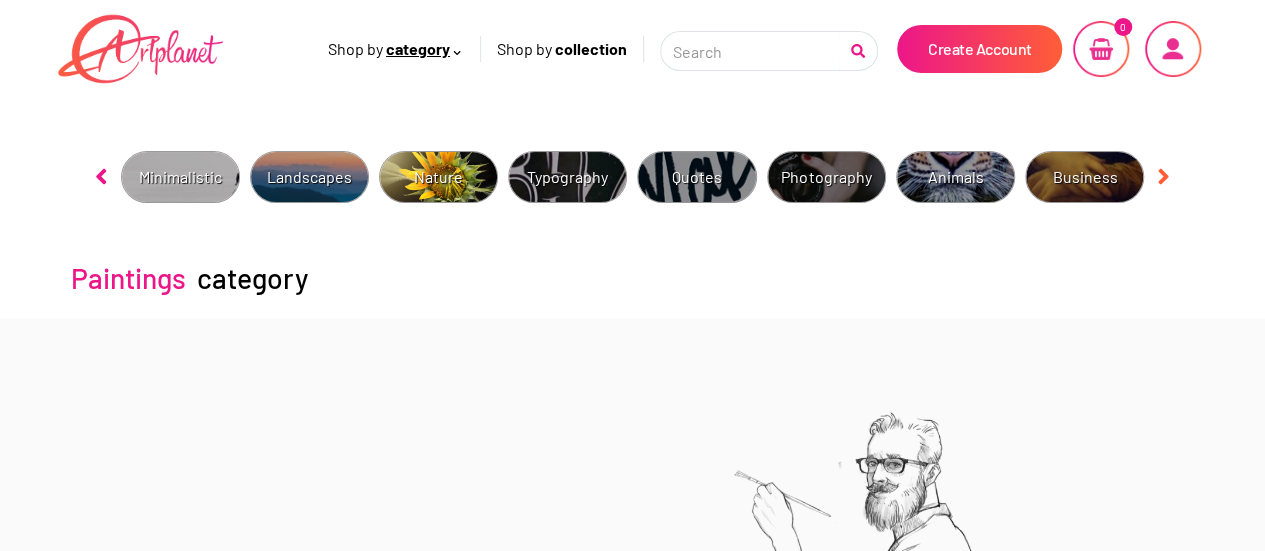 click 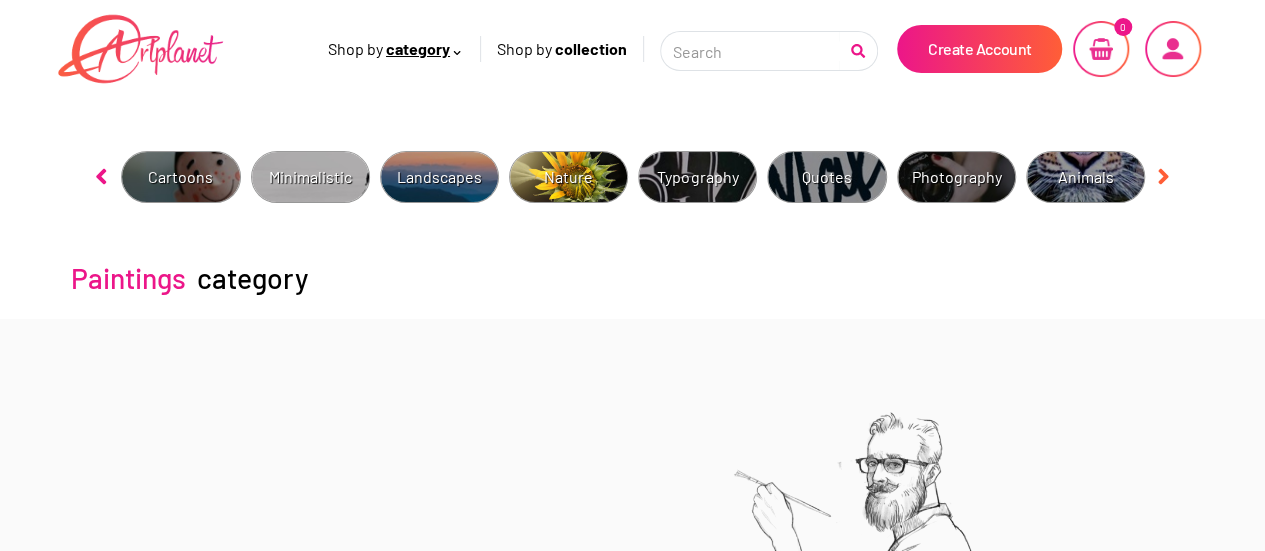 click 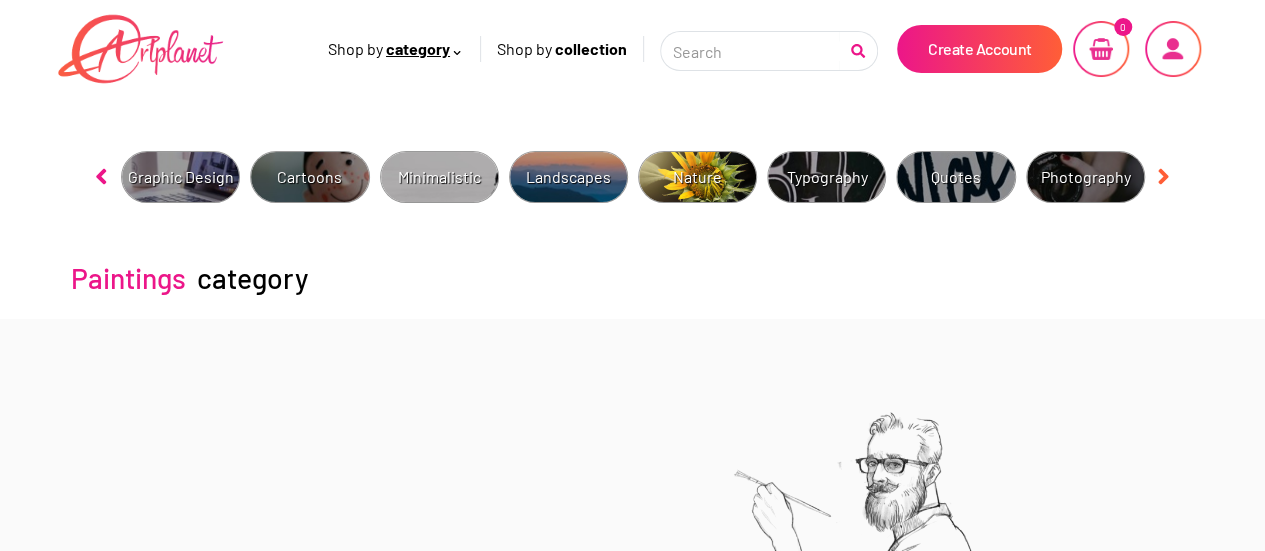 click 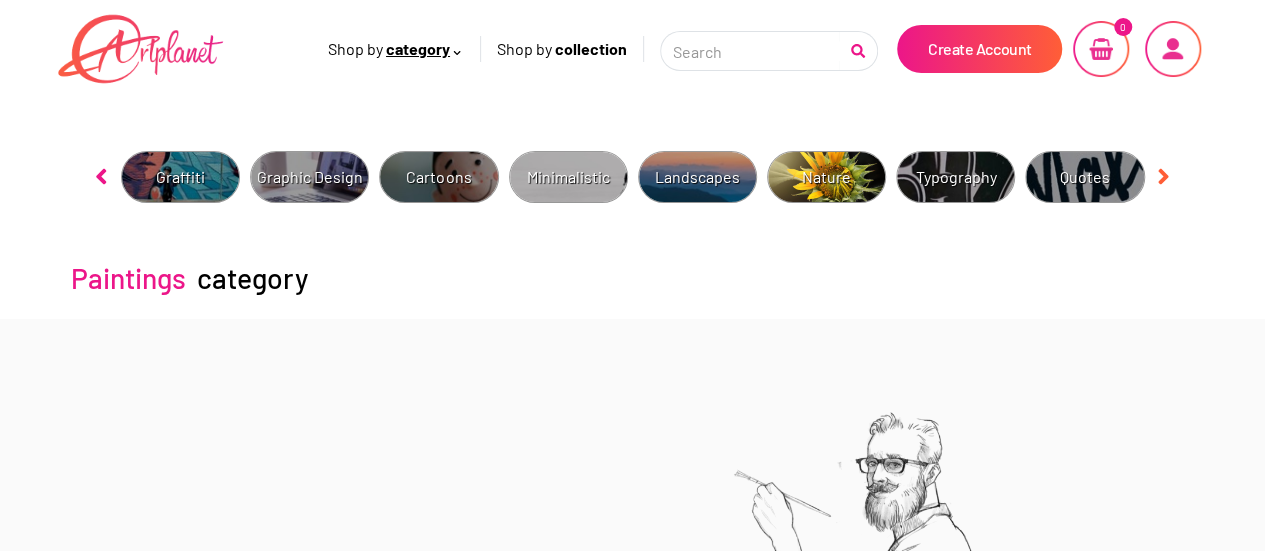 click 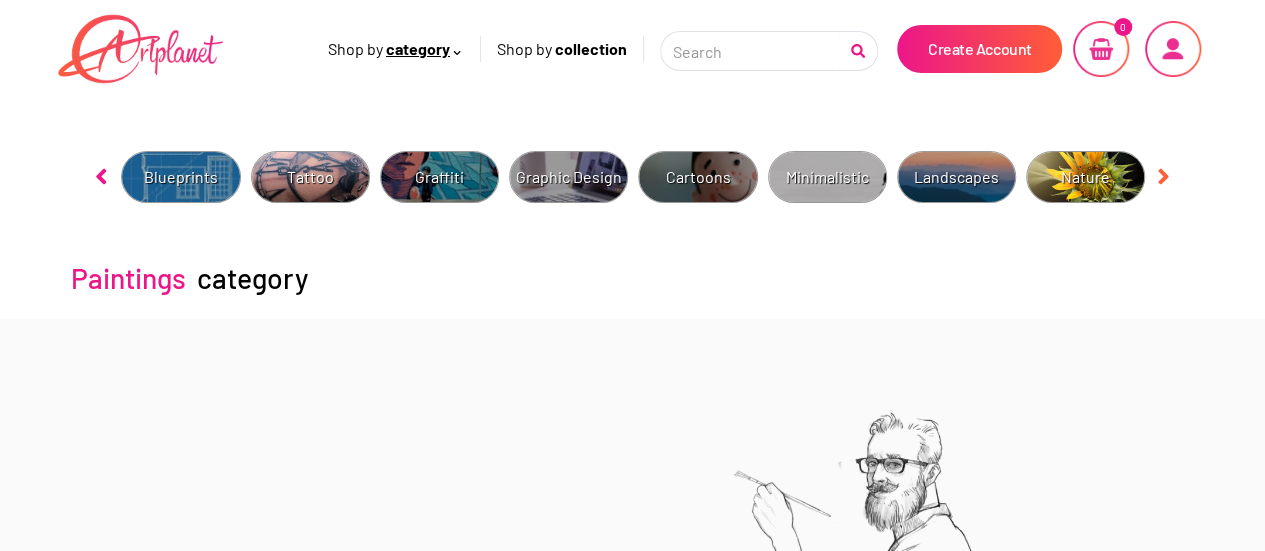 click 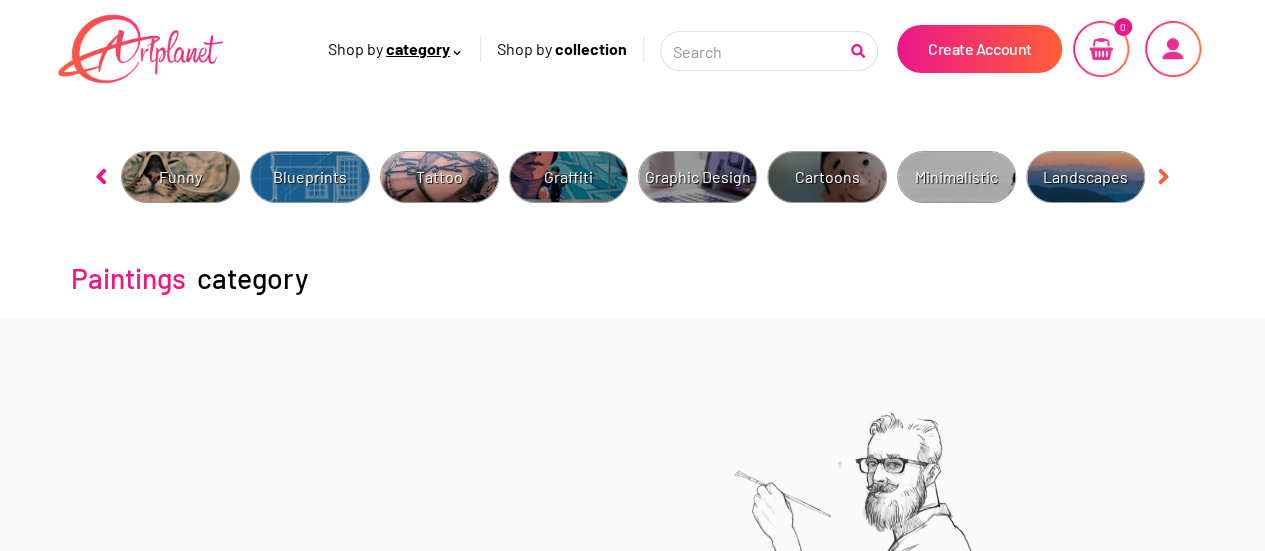 click 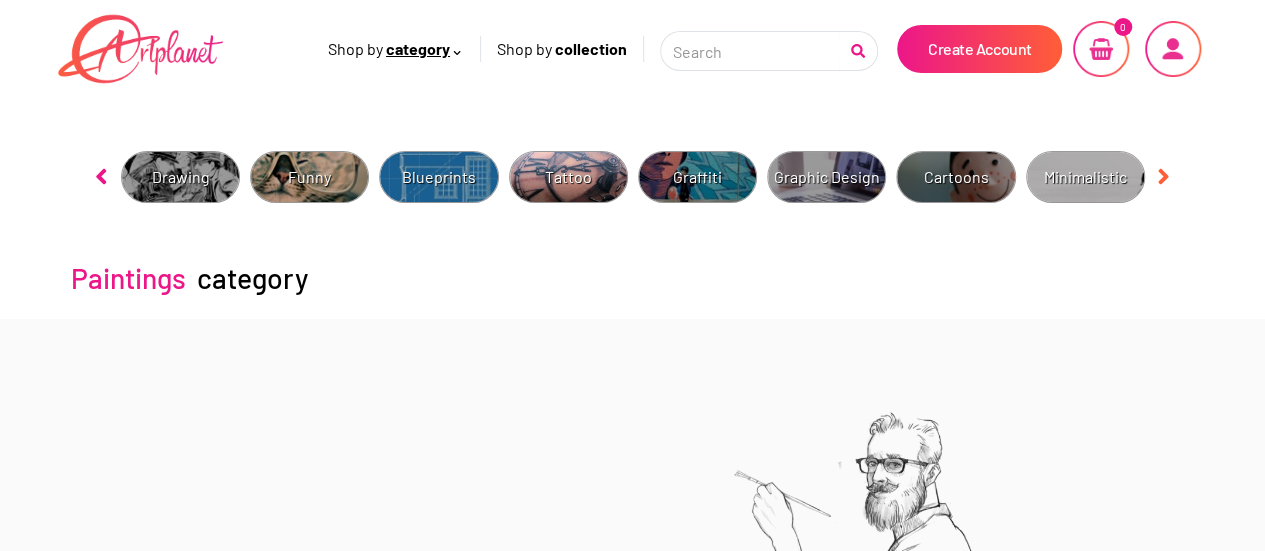 click 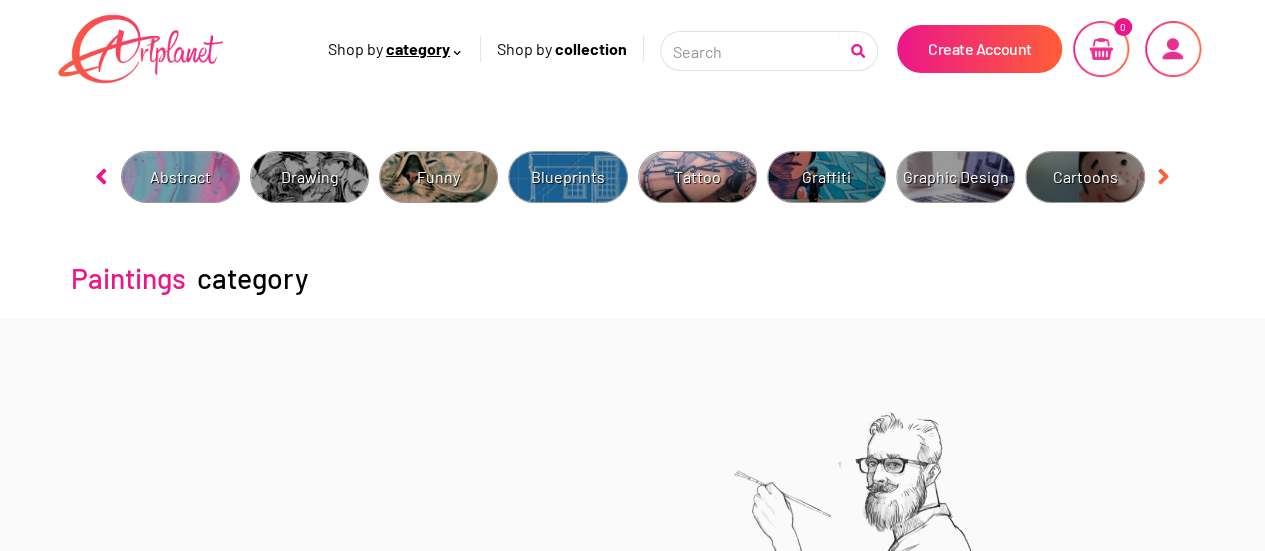 click 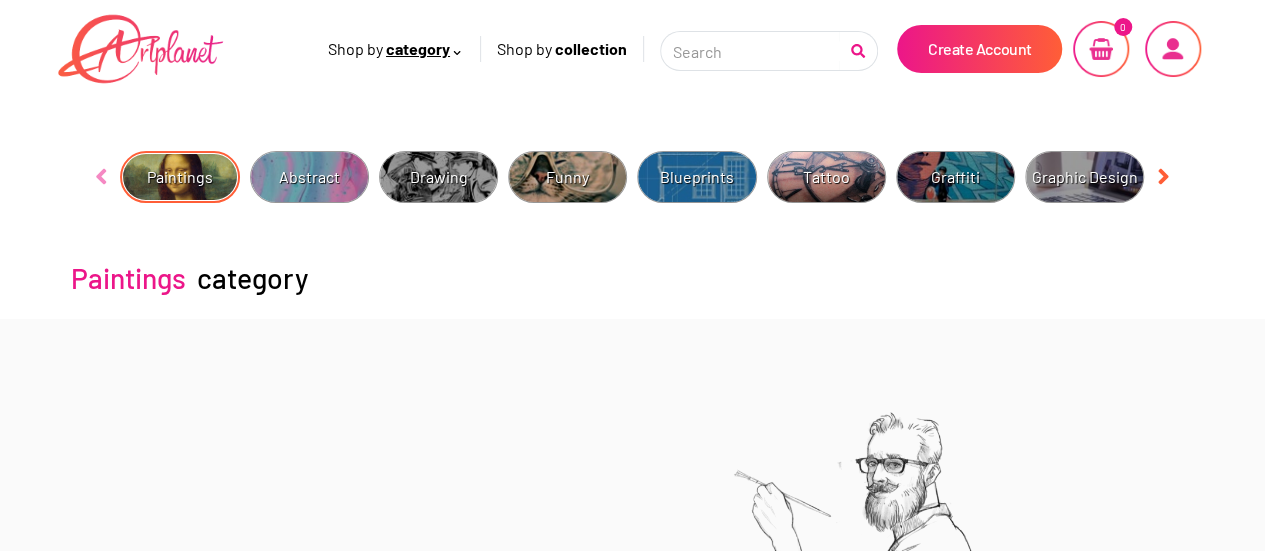 click 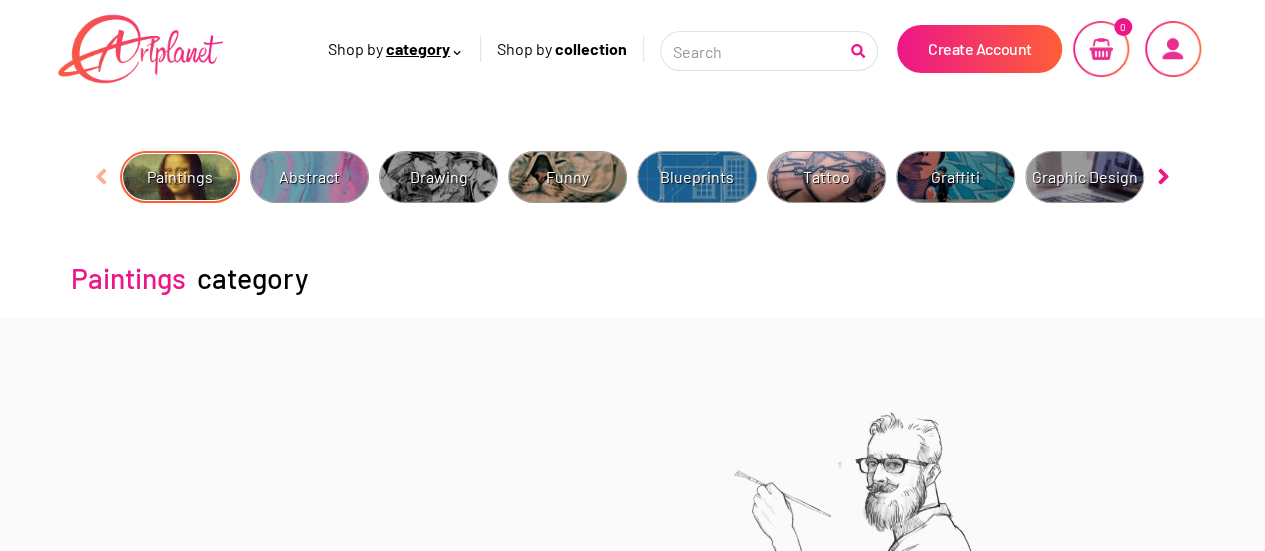 click 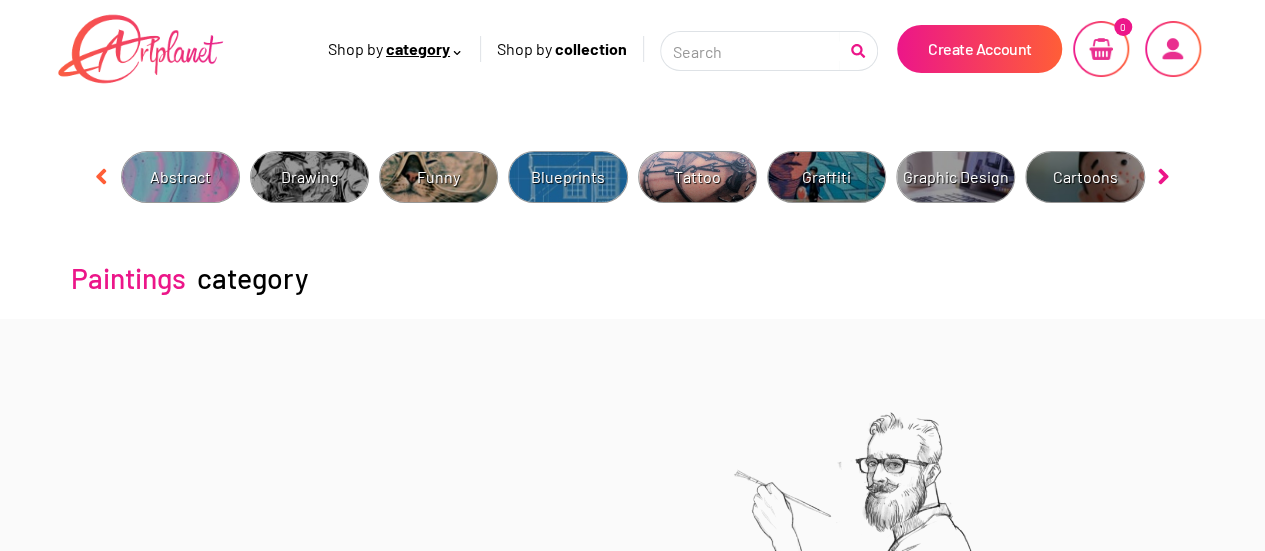 click 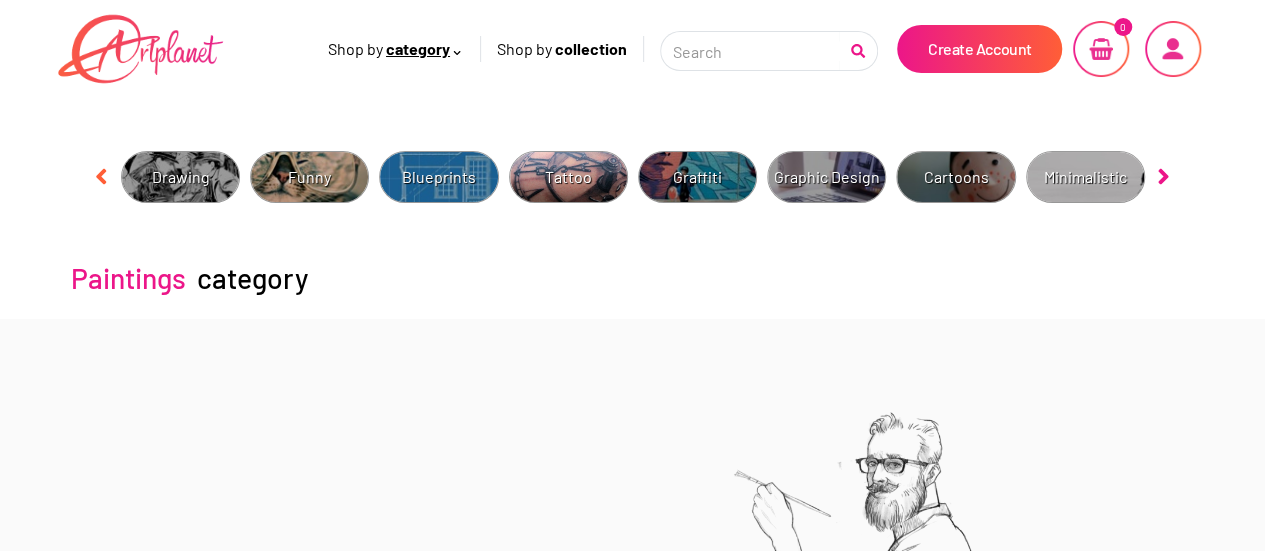 click 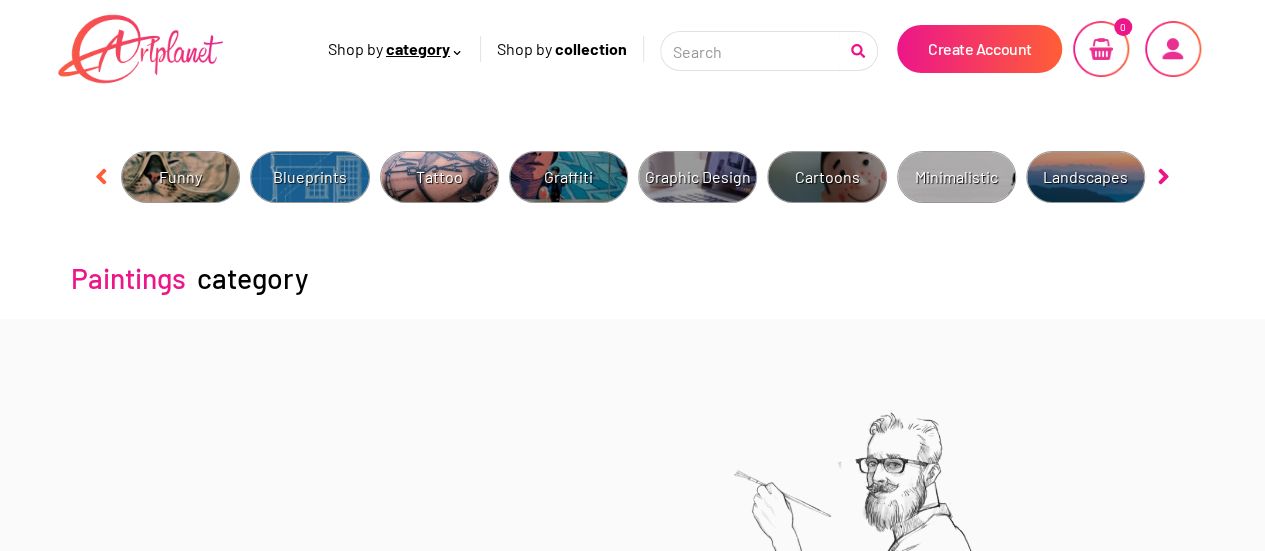 click 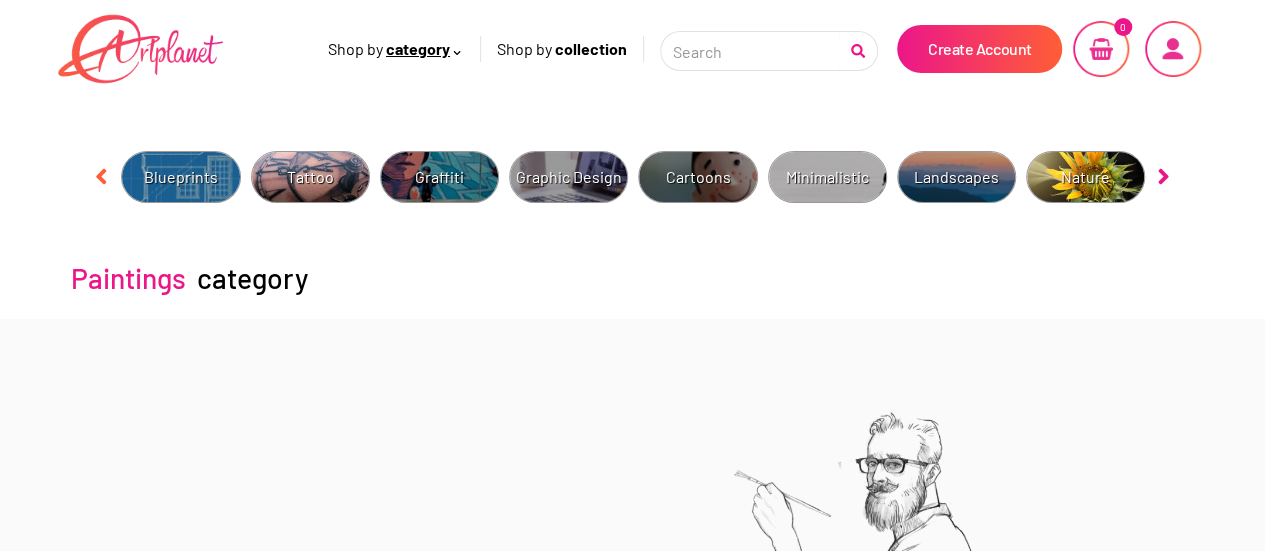 click 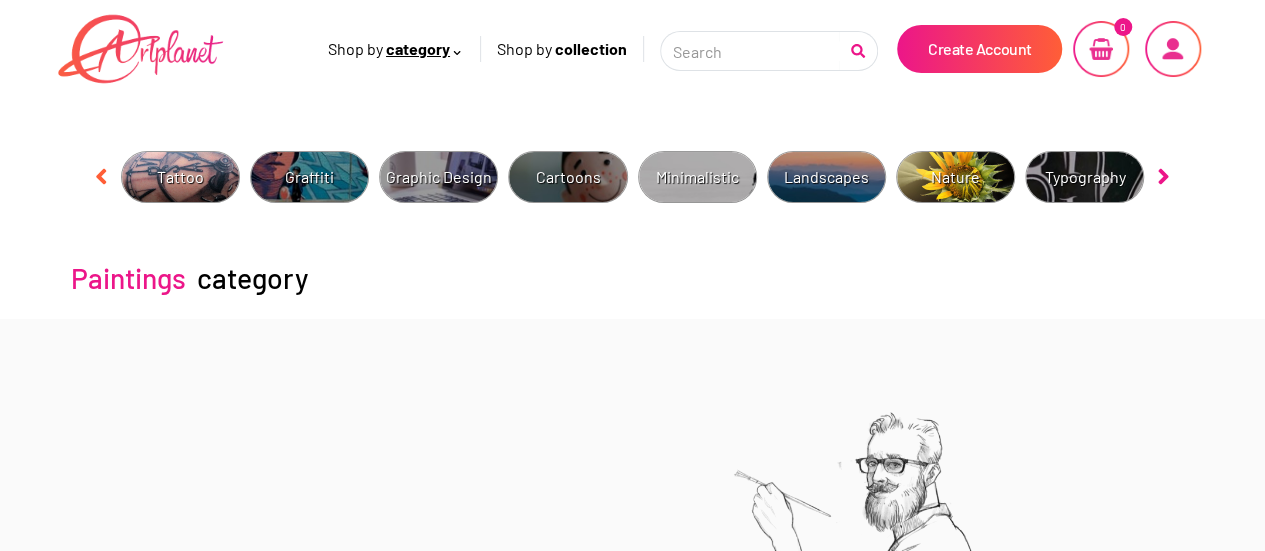 click 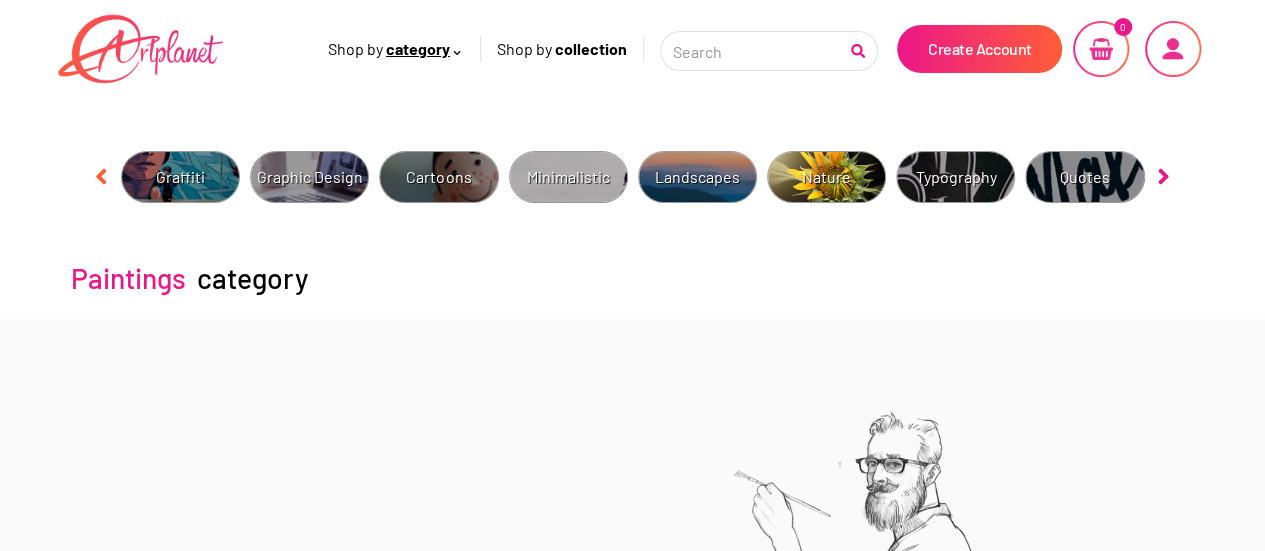 click 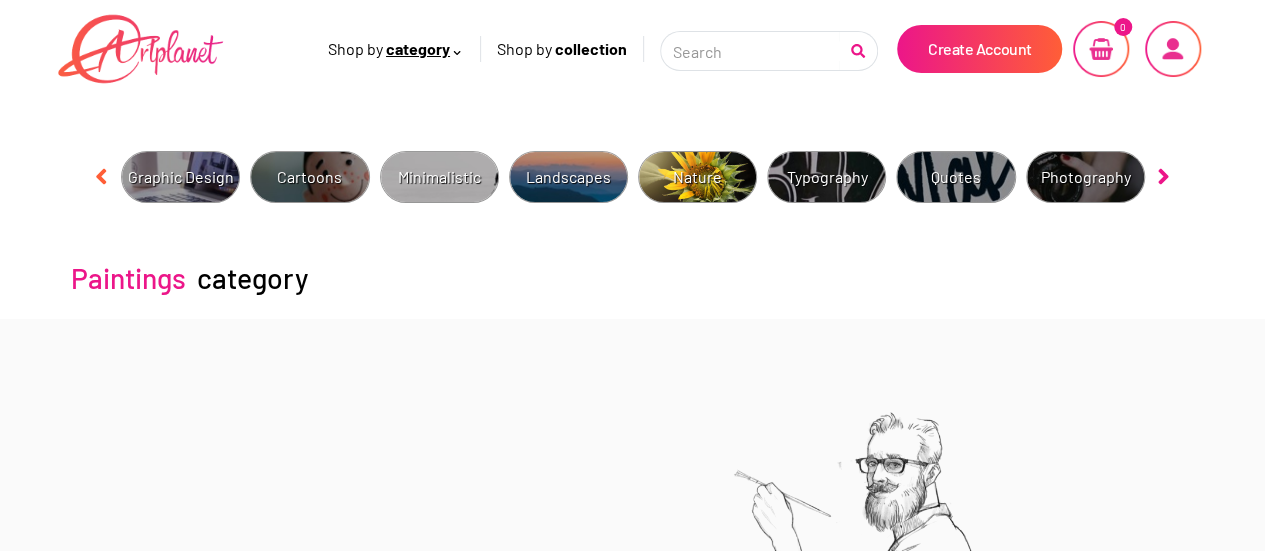 click 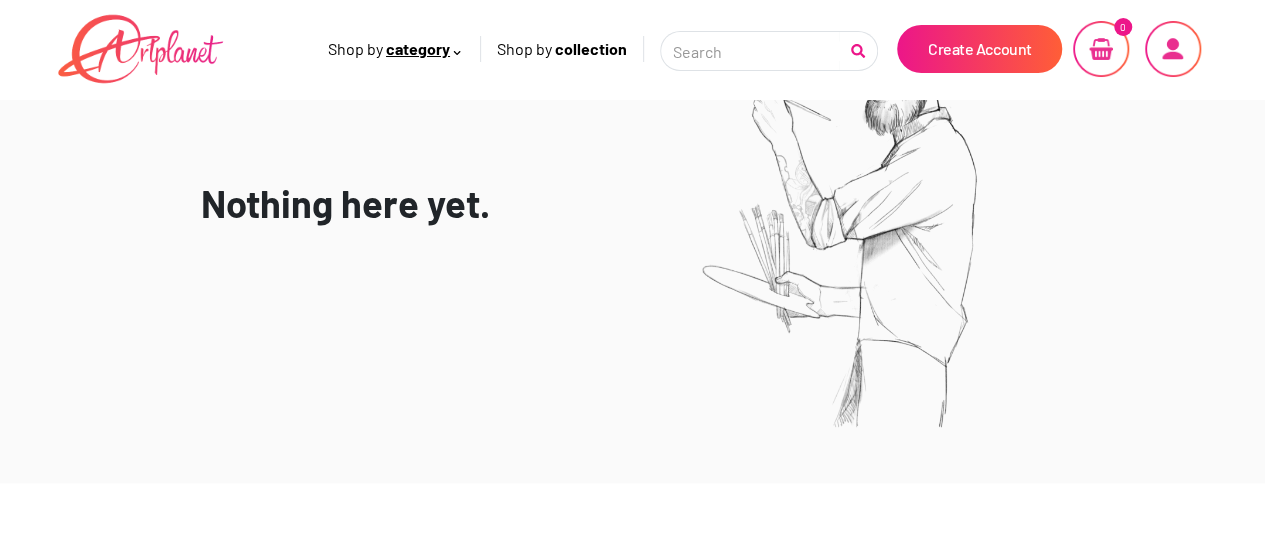 scroll, scrollTop: 0, scrollLeft: 0, axis: both 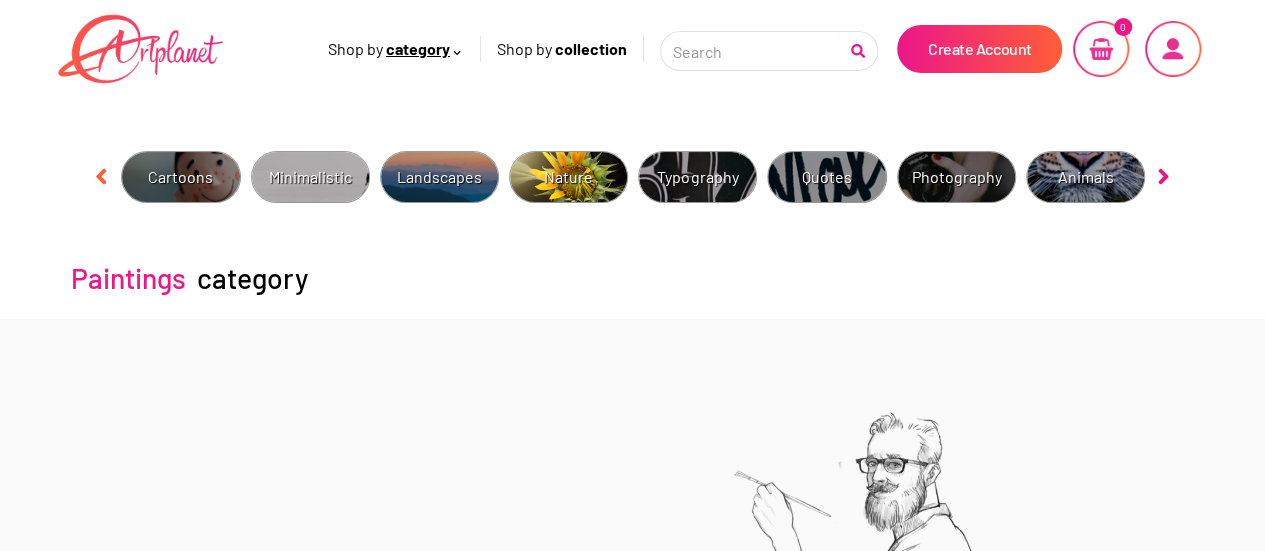 click 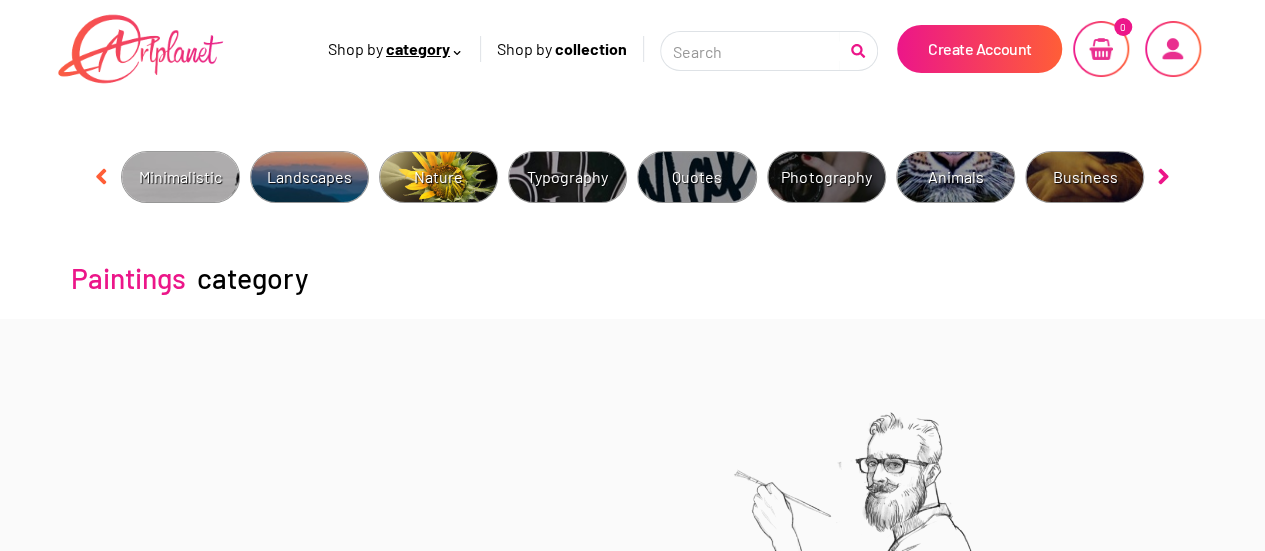 click 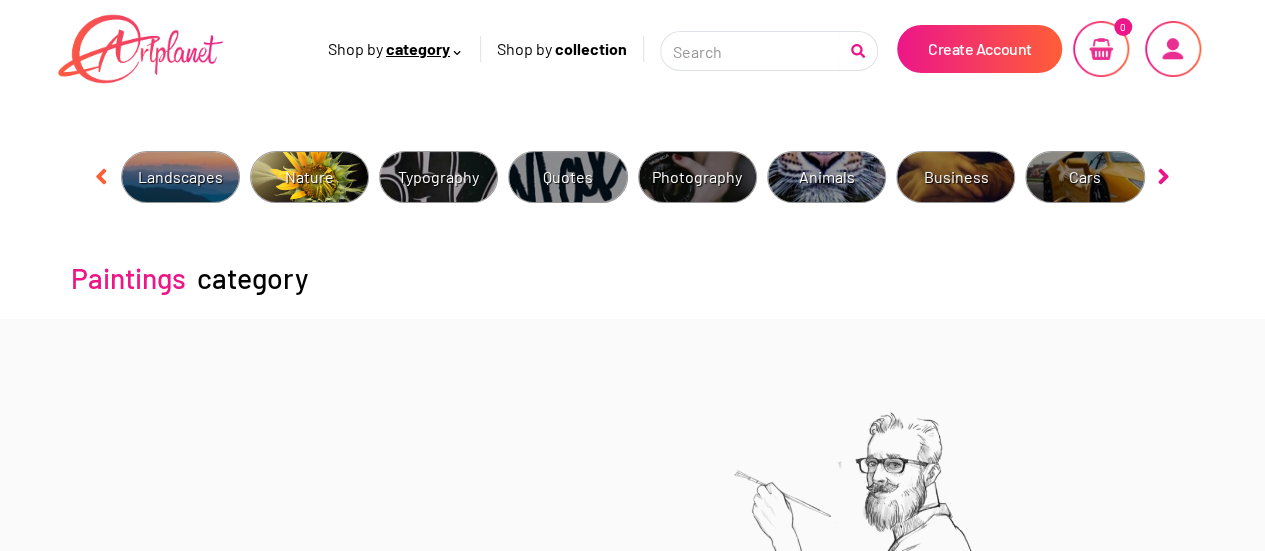 click 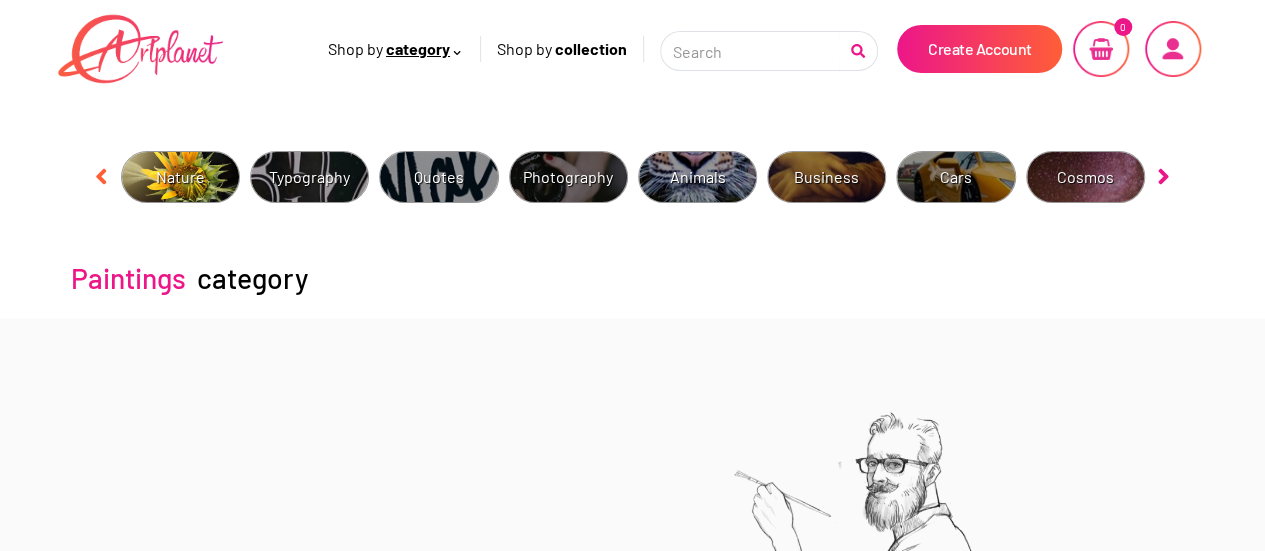 click 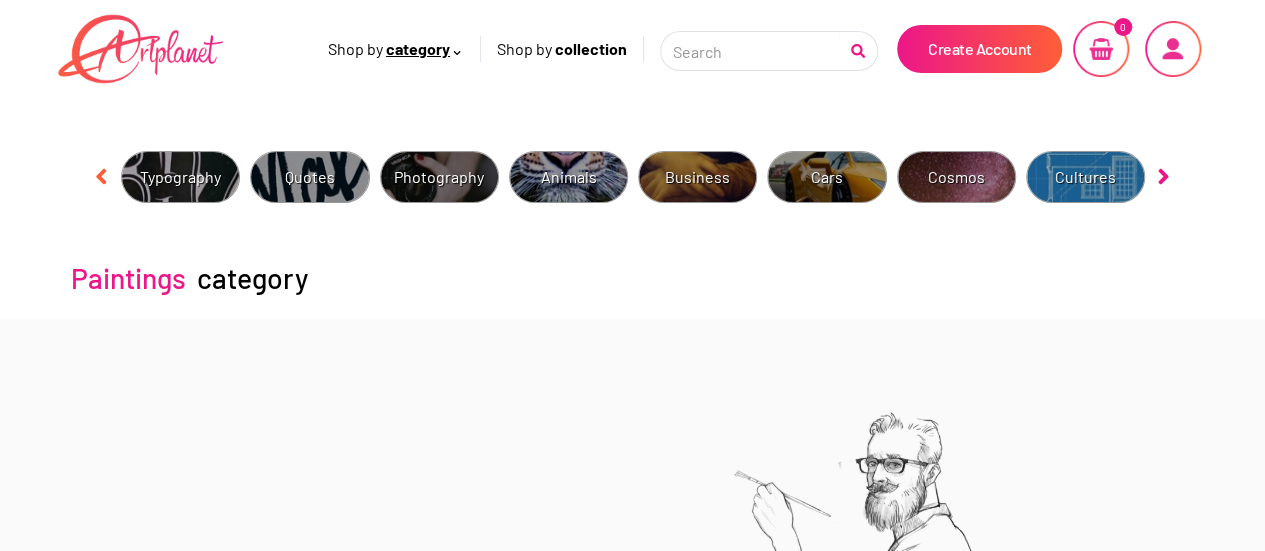 click 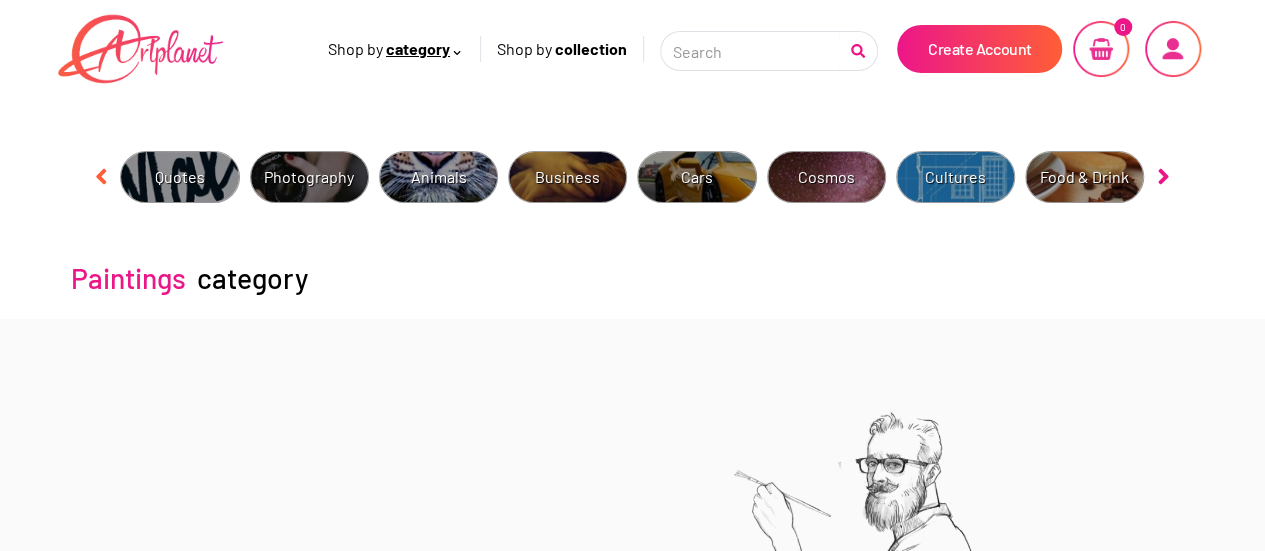 click 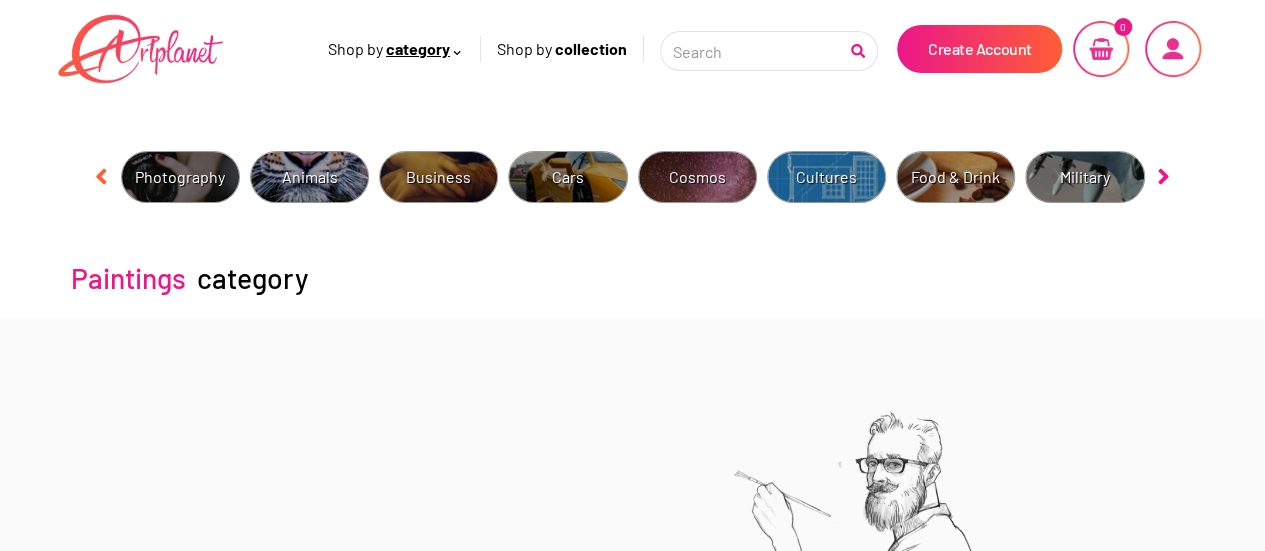 click 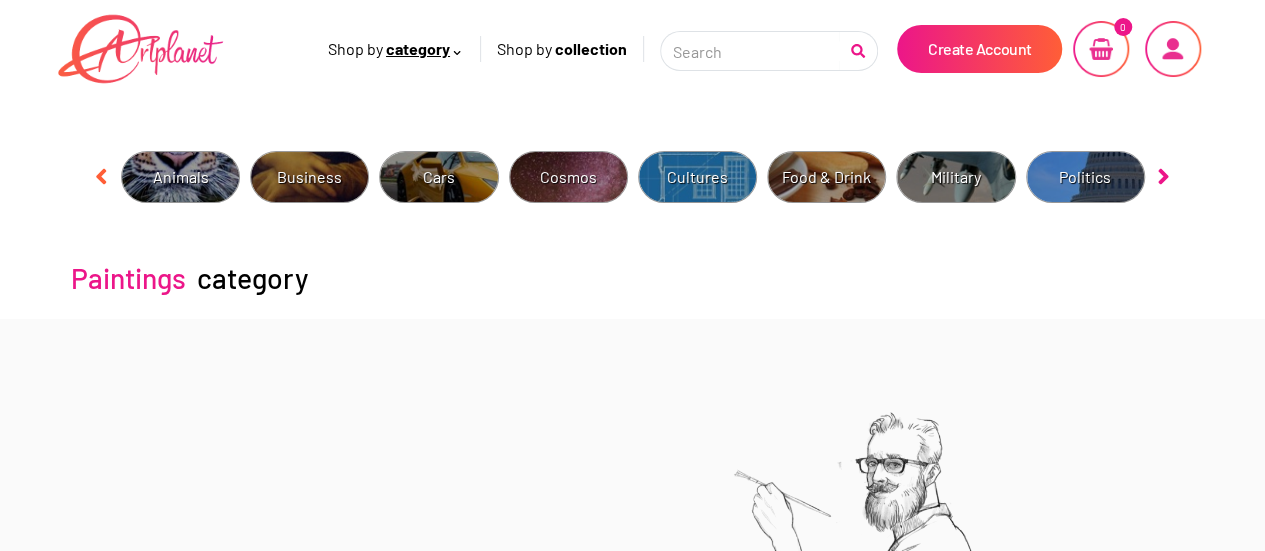 click 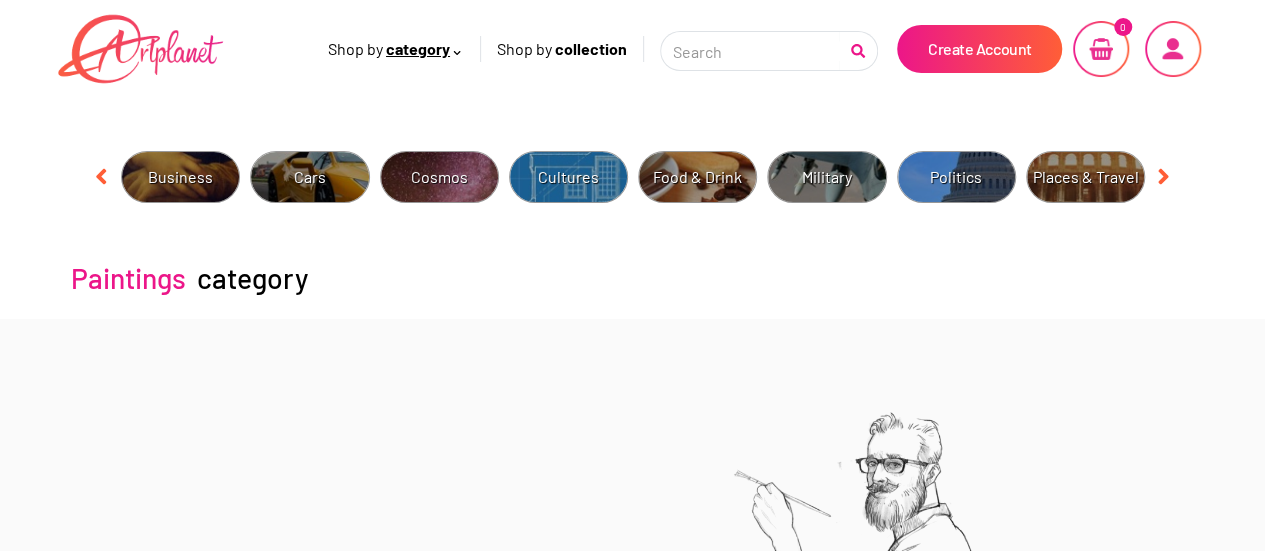click at bounding box center (141, 49) 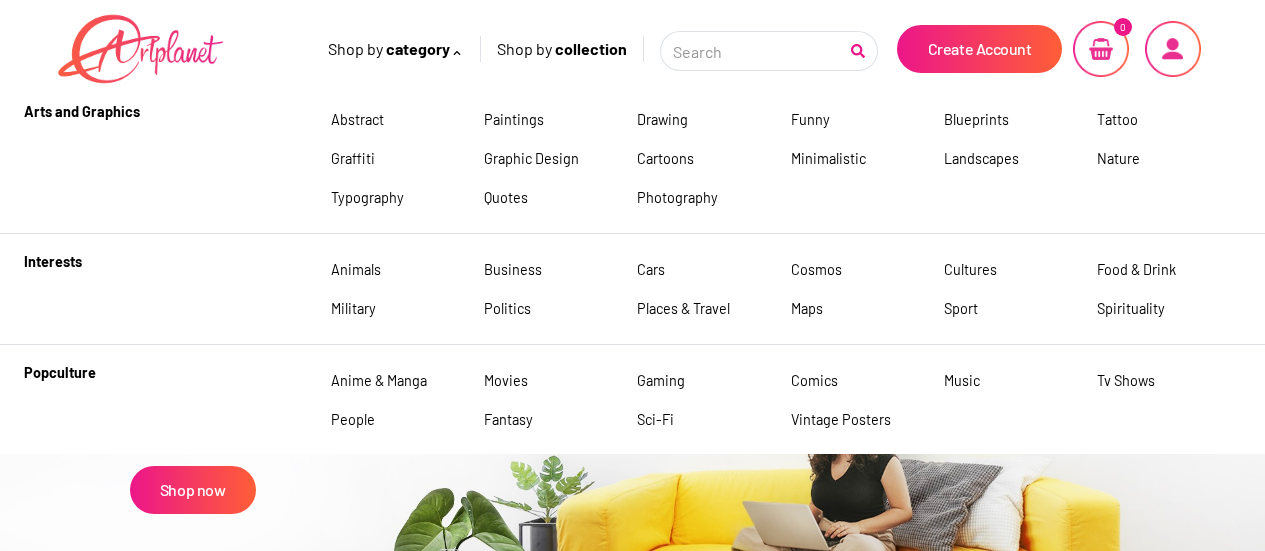 scroll, scrollTop: 0, scrollLeft: 0, axis: both 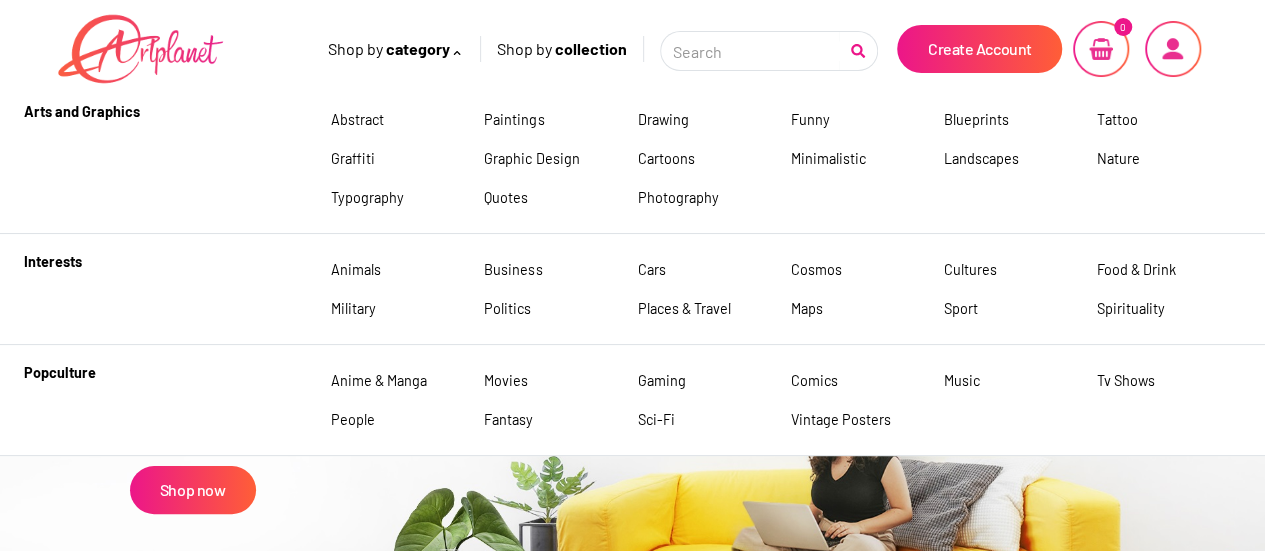 click 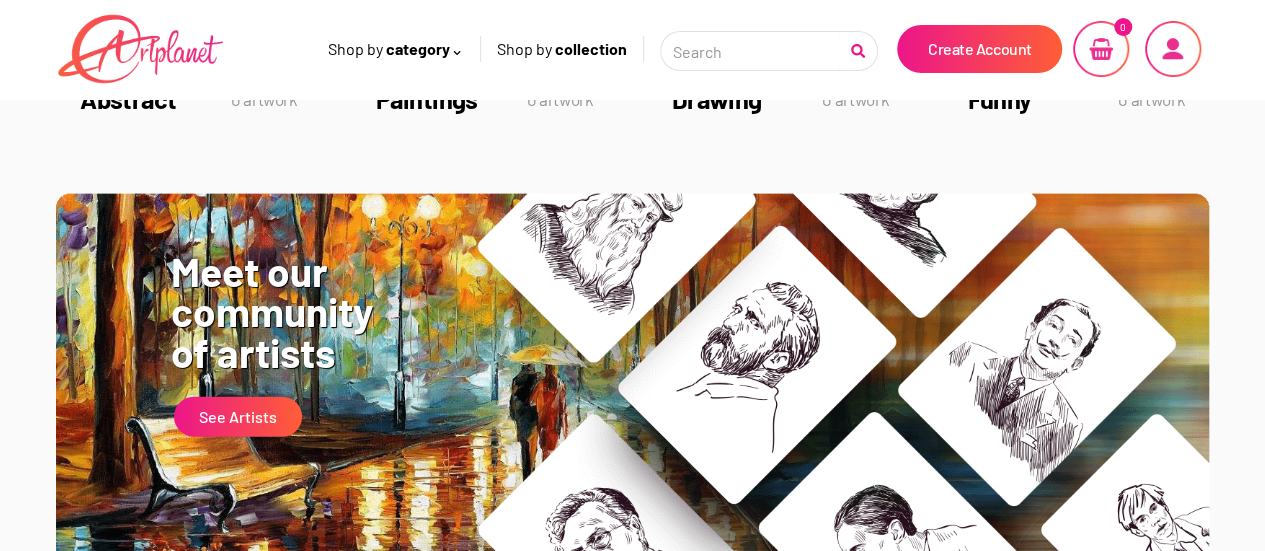 scroll, scrollTop: 2175, scrollLeft: 0, axis: vertical 